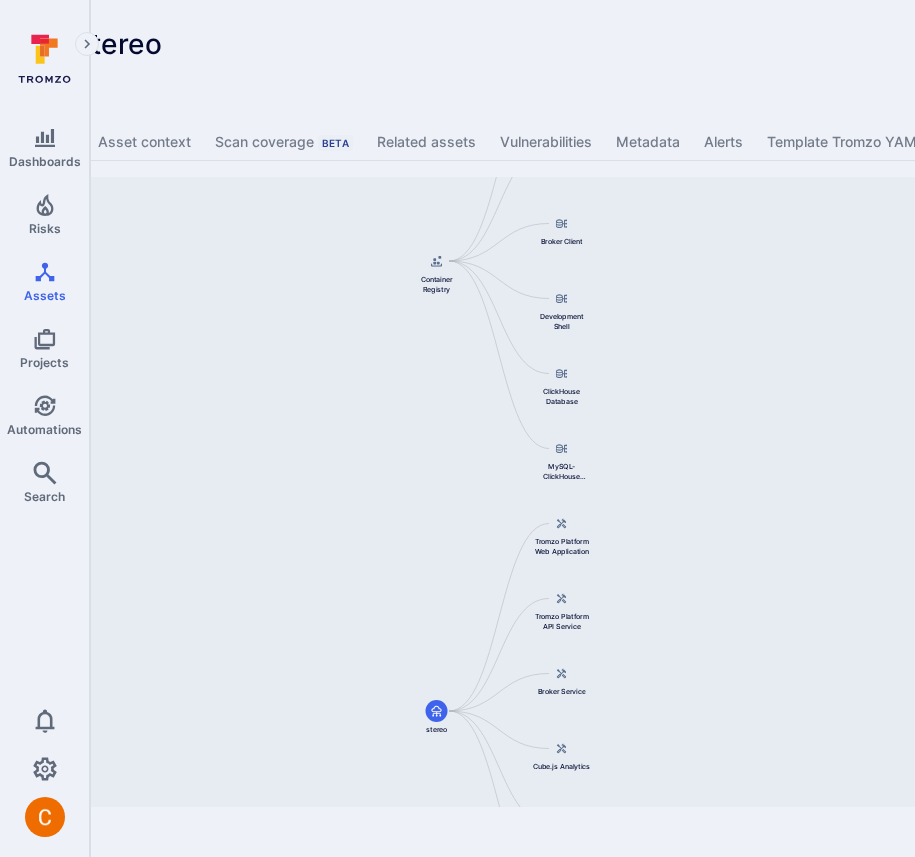 scroll, scrollTop: 0, scrollLeft: 341, axis: horizontal 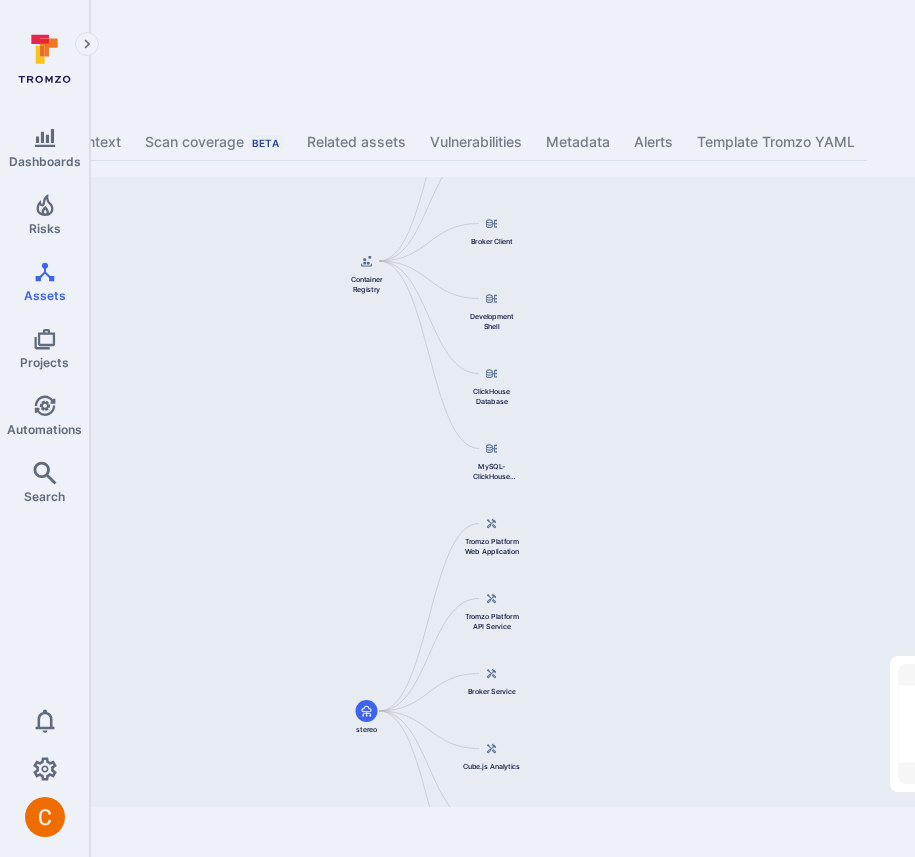 click on "Dashboards Risks Assets Projects Automations Search 0 Assets Assets Pull requests TromsoSecurity/stereo ...   Show  more Type: Code repository Overview Code to cloud map Asset context Scan coverage   Beta Related assets Vulnerabilities Metadata Alerts Template Tromzo YAML Cube.js Analytics Container Registry Broker Service Broker Client Development Shell ClickHouse Database MySQL-ClickHouse Replicator Tromzo Platform Web Application stereo Tromzo Platform API Service Broker Service Cube.js Analytics MySQL-ClickHouse Replicator Worker Services 50 % Mini Map Press enter or space to select a node. You can then use the arrow keys to move the node around. Press delete to remove it and escape to cancel. Press enter or space to select an edge. You can then press delete to remove it or escape to cancel." at bounding box center [116, 428] 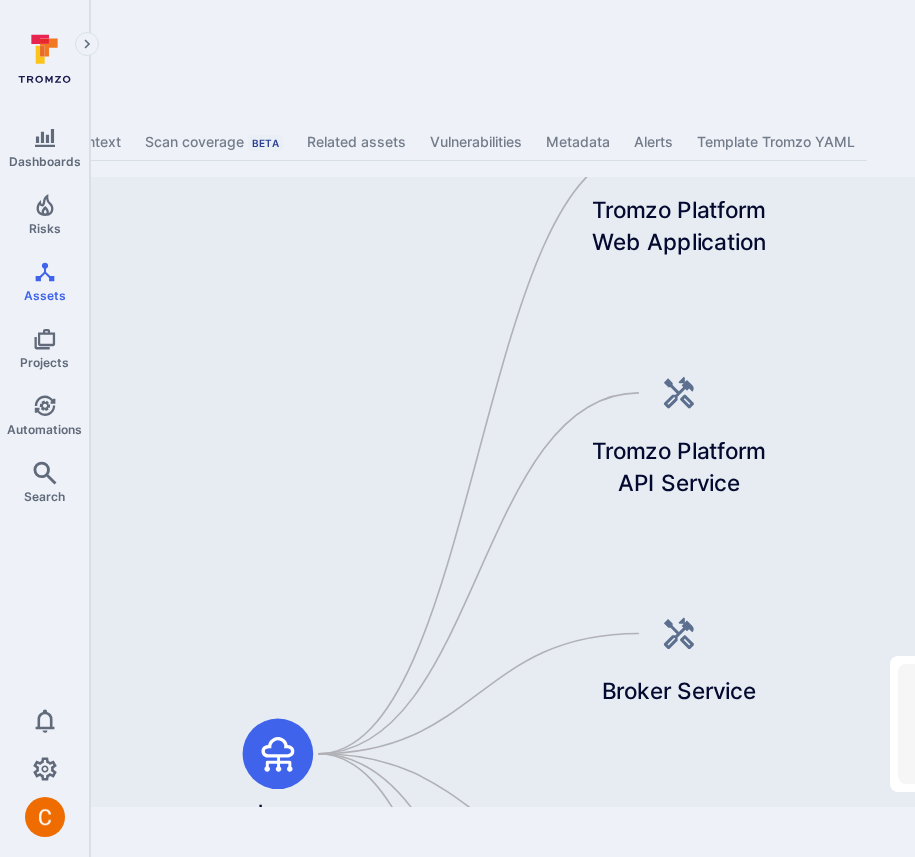drag, startPoint x: 434, startPoint y: 519, endPoint x: 373, endPoint y: 405, distance: 129.29424 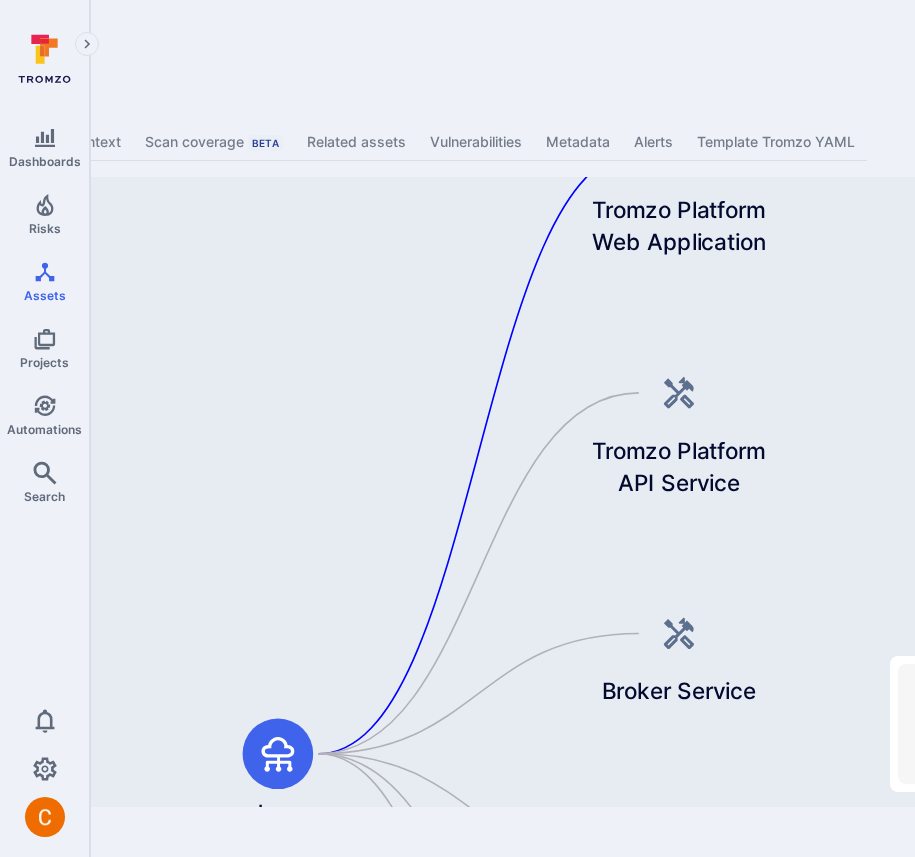 click on "TromsoSecurity/stereo ...   Show  more Type: Code repository Overview Code to cloud map Asset context Scan coverage   Beta Related assets Vulnerabilities Metadata Alerts Template Tromzo YAML Cube.js Analytics Container Registry Broker Service Broker Client Development Shell ClickHouse Database MySQL-ClickHouse Replicator Tromzo Platform Web Application stereo Tromzo Platform API Service Broker Service Cube.js Analytics MySQL-ClickHouse Replicator Worker Services 160 % Mini Map Press enter or space to select a node. You can then use the arrow keys to move the node around. Press delete to remove it and escape to cancel. Press enter or space to select an edge. You can then press delete to remove it or escape to cancel." at bounding box center (424, 417) 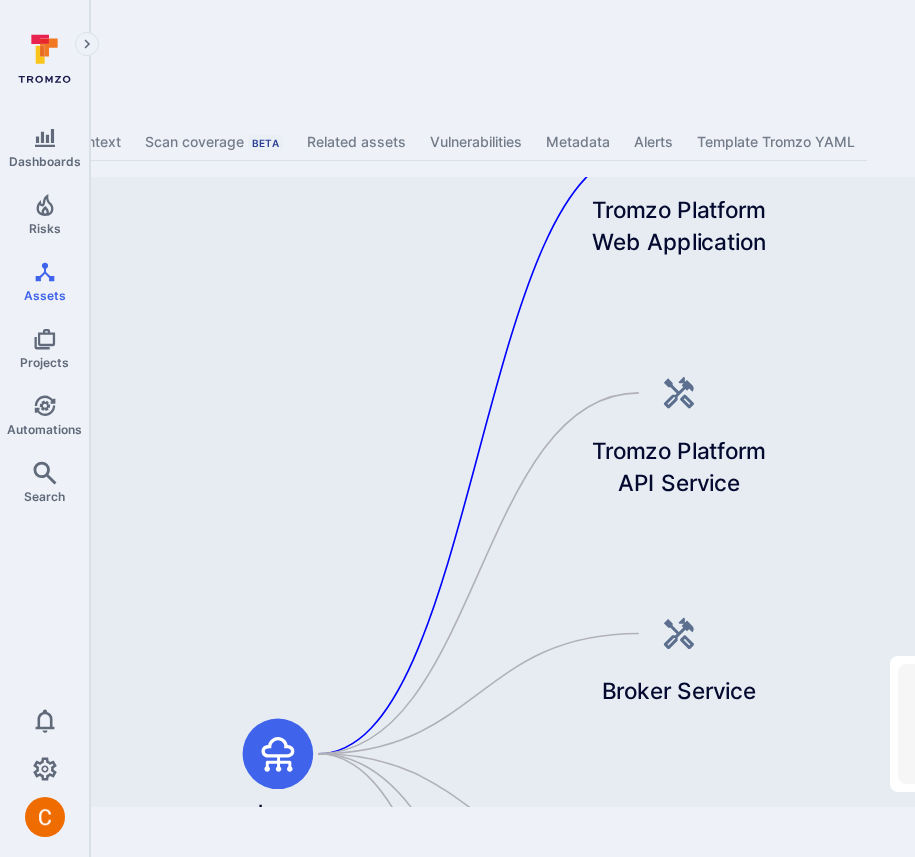 click on "TromsoSecurity/stereo ...   Show  more Type: Code repository" at bounding box center (424, 64) 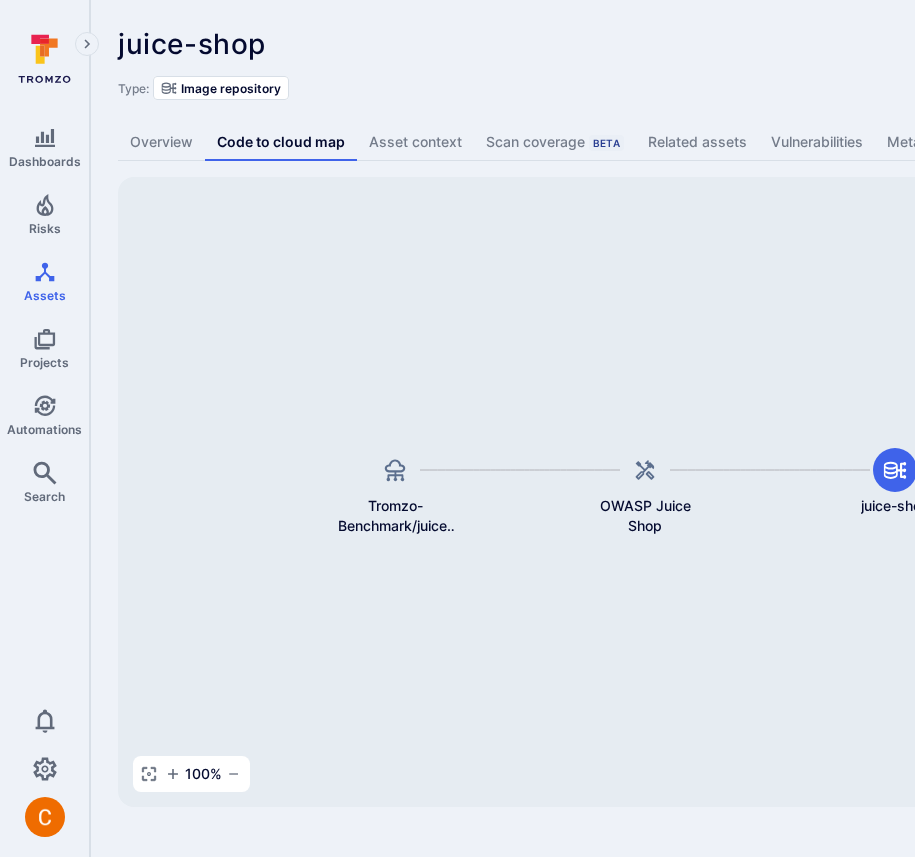 scroll, scrollTop: 0, scrollLeft: 0, axis: both 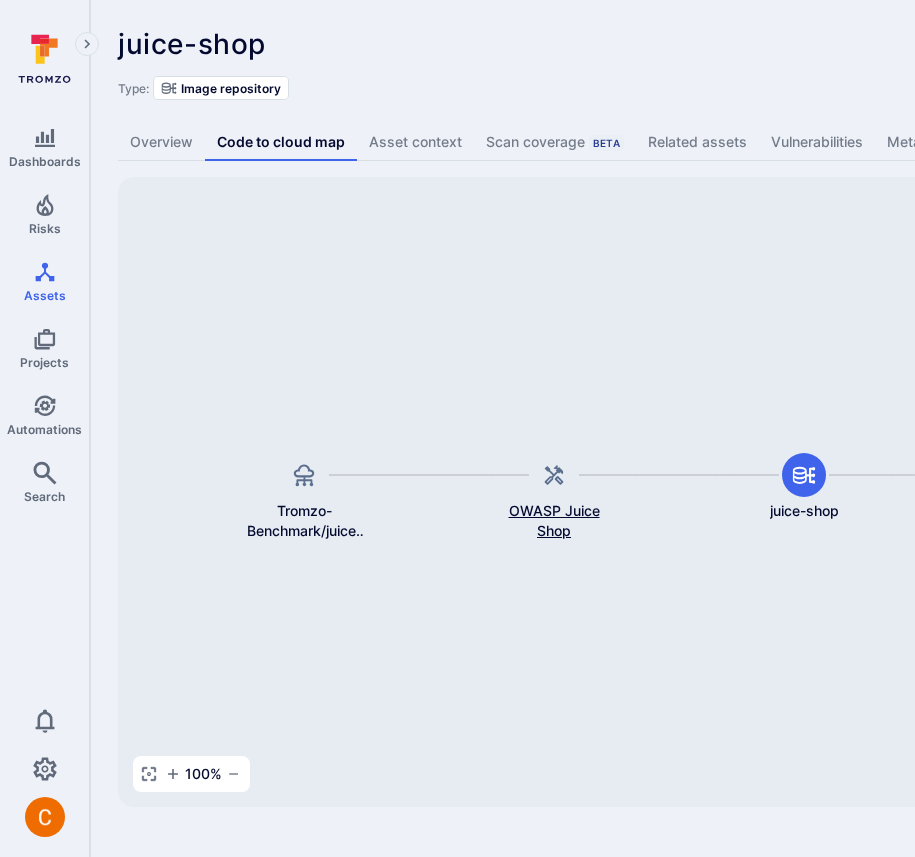 drag, startPoint x: 634, startPoint y: 493, endPoint x: 556, endPoint y: 483, distance: 78.63841 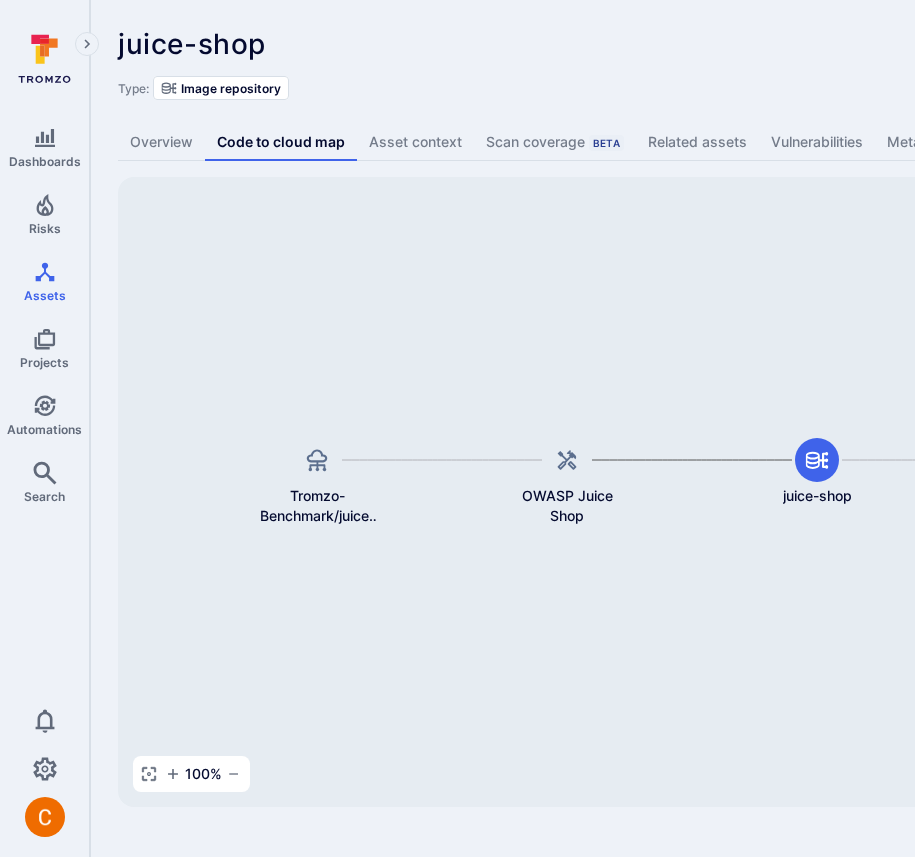 click 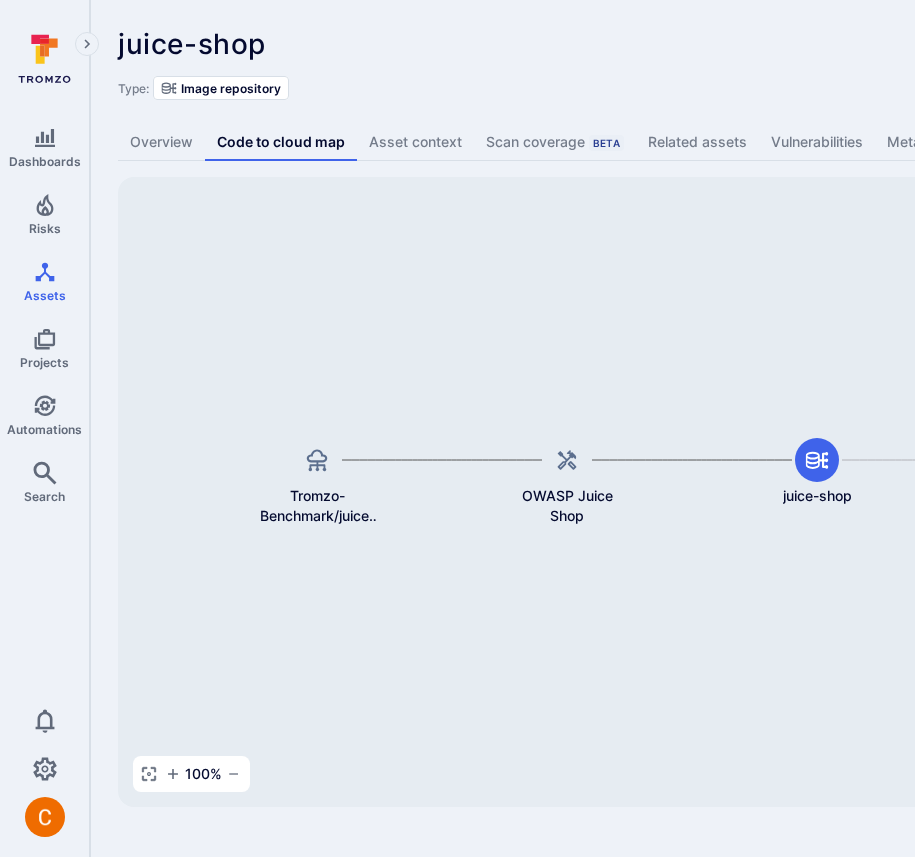 click 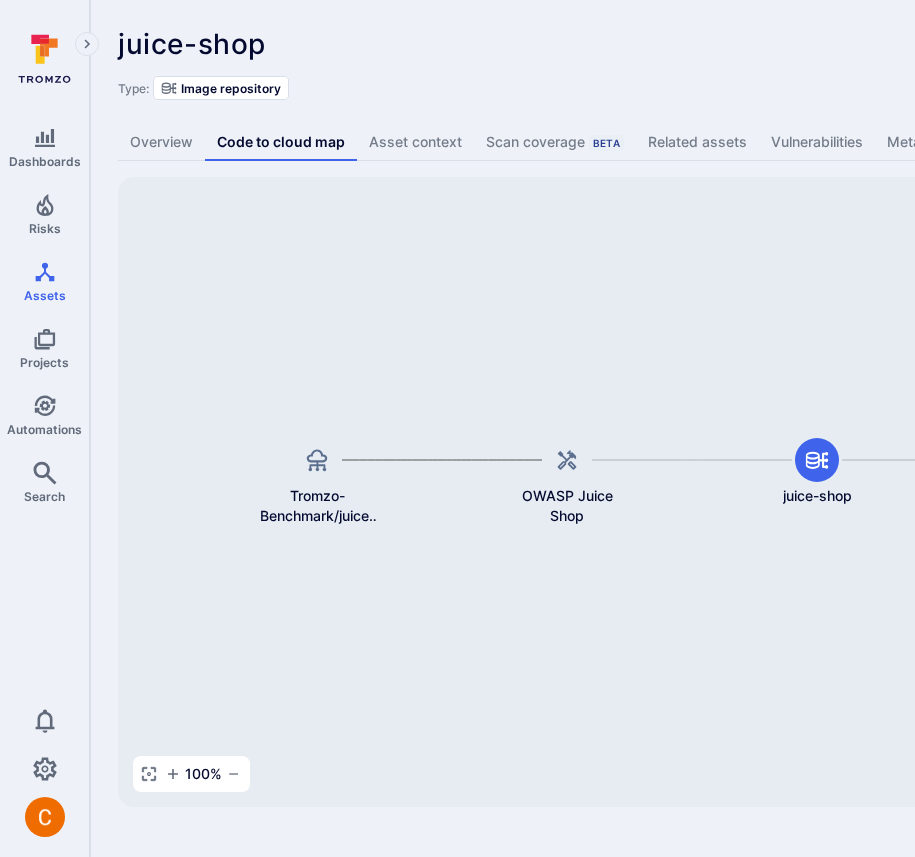 click on "juice-shop container image juice-shop OWASP Juice Shop Tromzo-Benchmark/juice-shop" at bounding box center [770, 492] 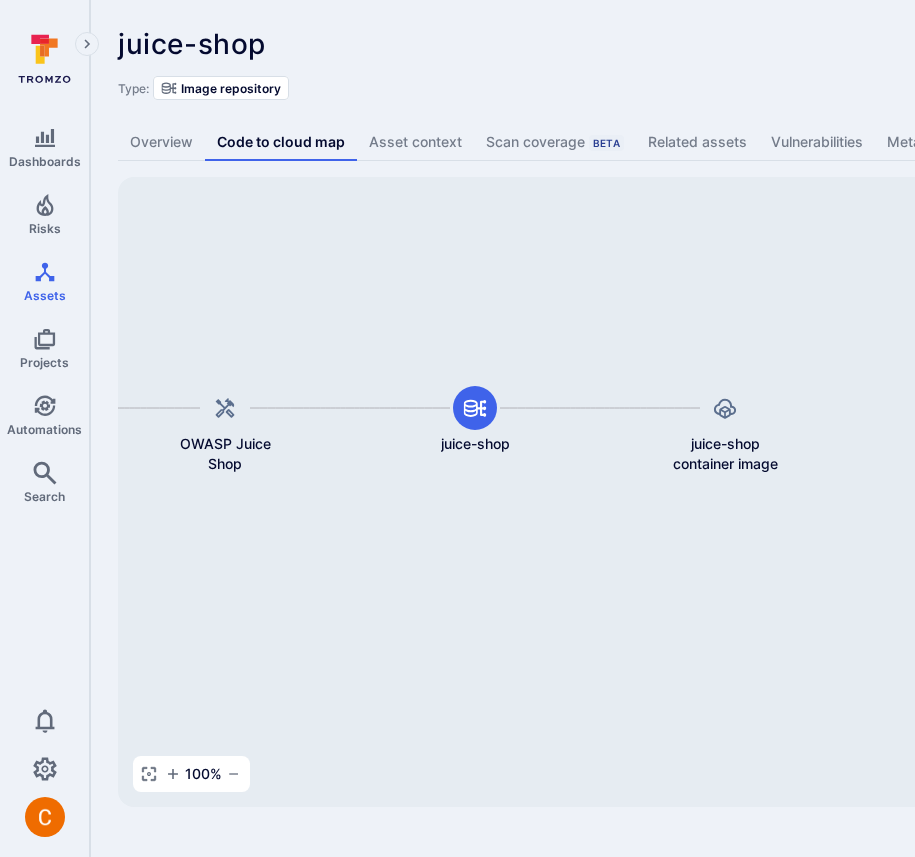 drag, startPoint x: 680, startPoint y: 333, endPoint x: 339, endPoint y: 281, distance: 344.94202 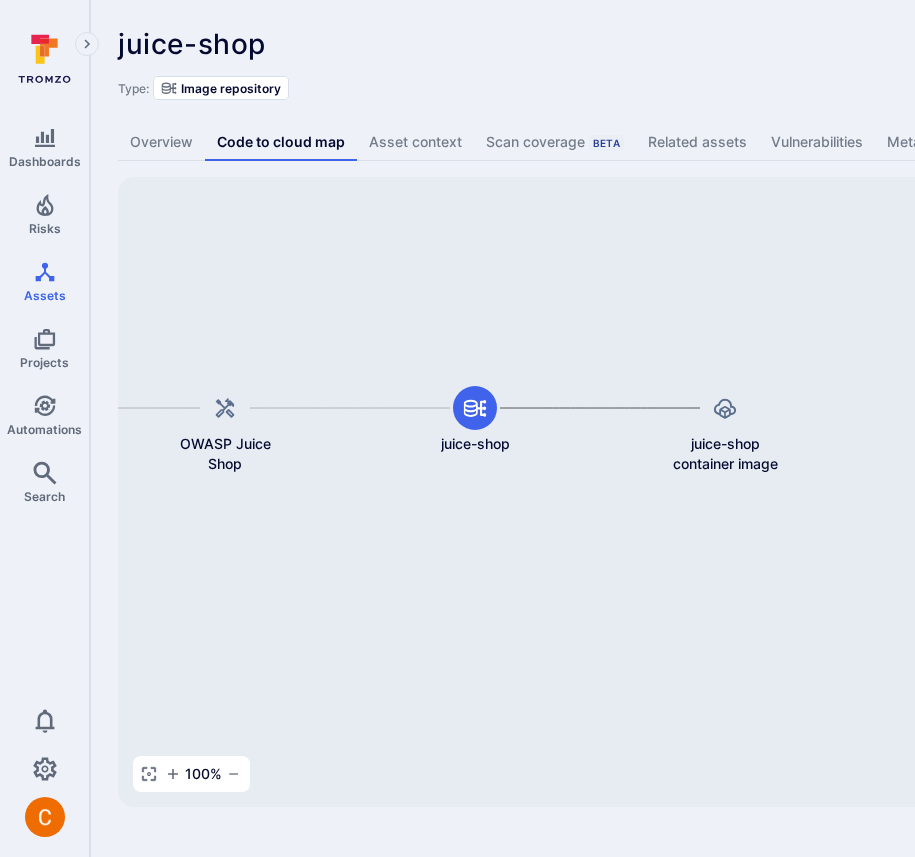 click 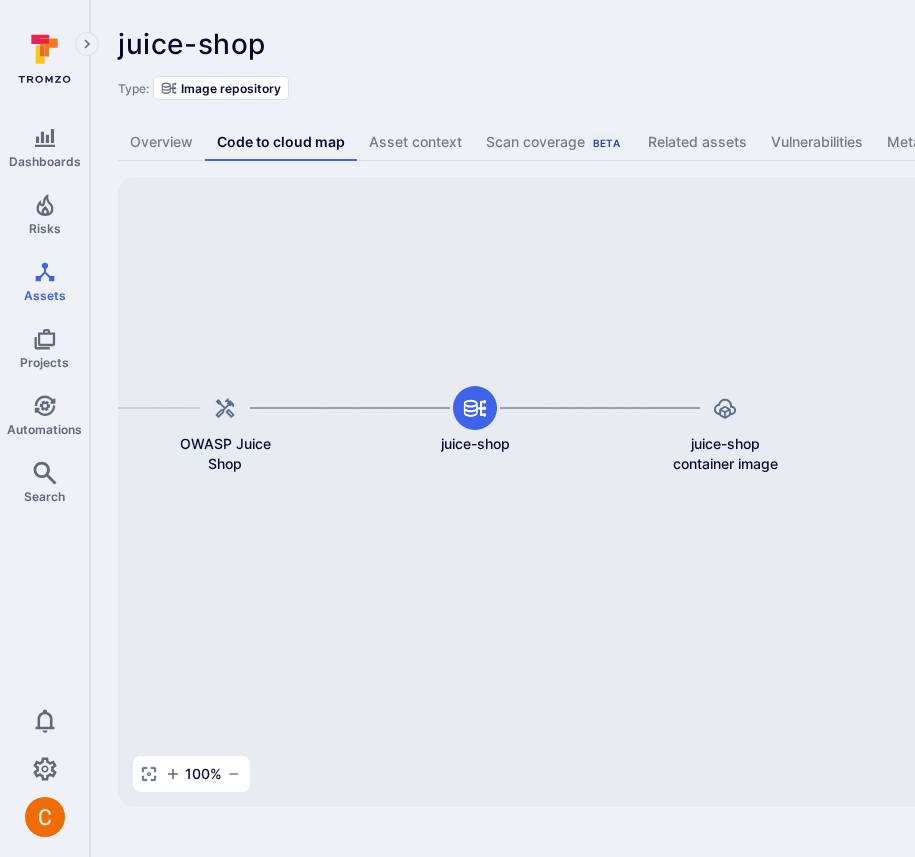 click 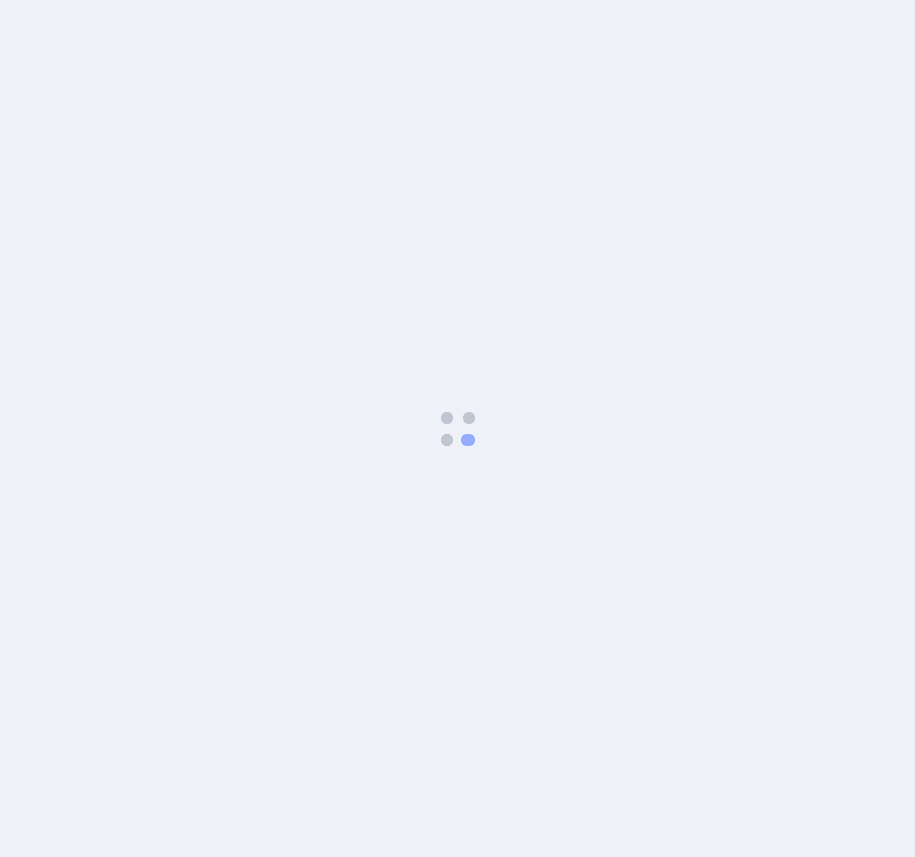 scroll, scrollTop: 0, scrollLeft: 0, axis: both 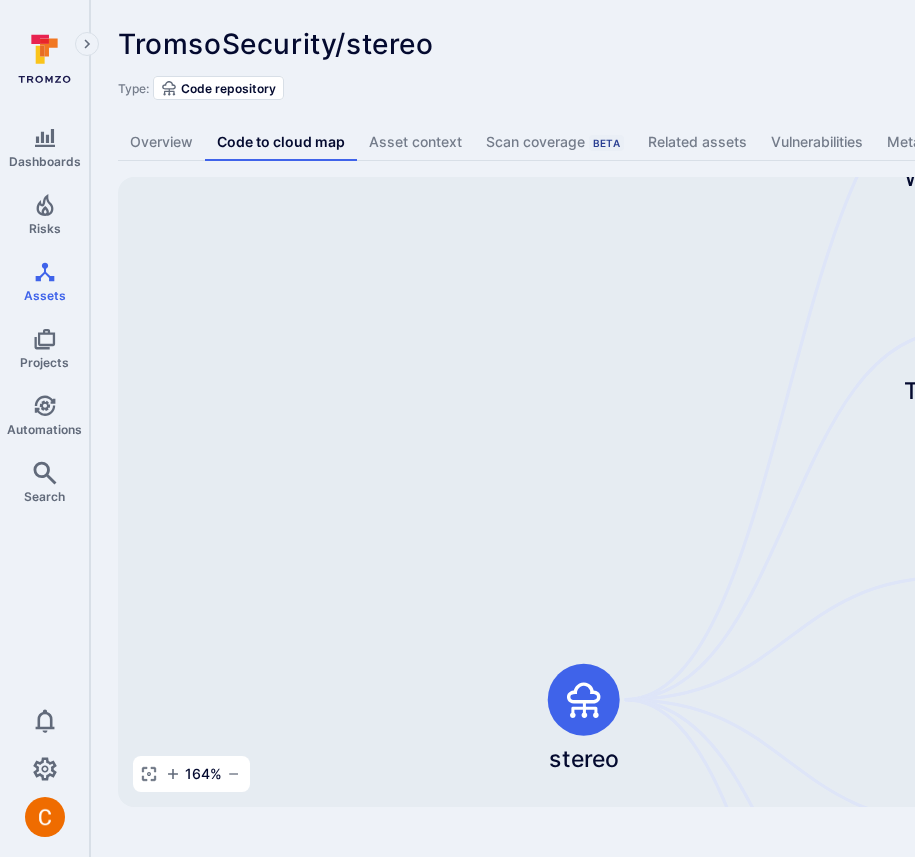 click on "TromsoSecurity/stereo ...   Show  more Type: Code repository" at bounding box center [765, 64] 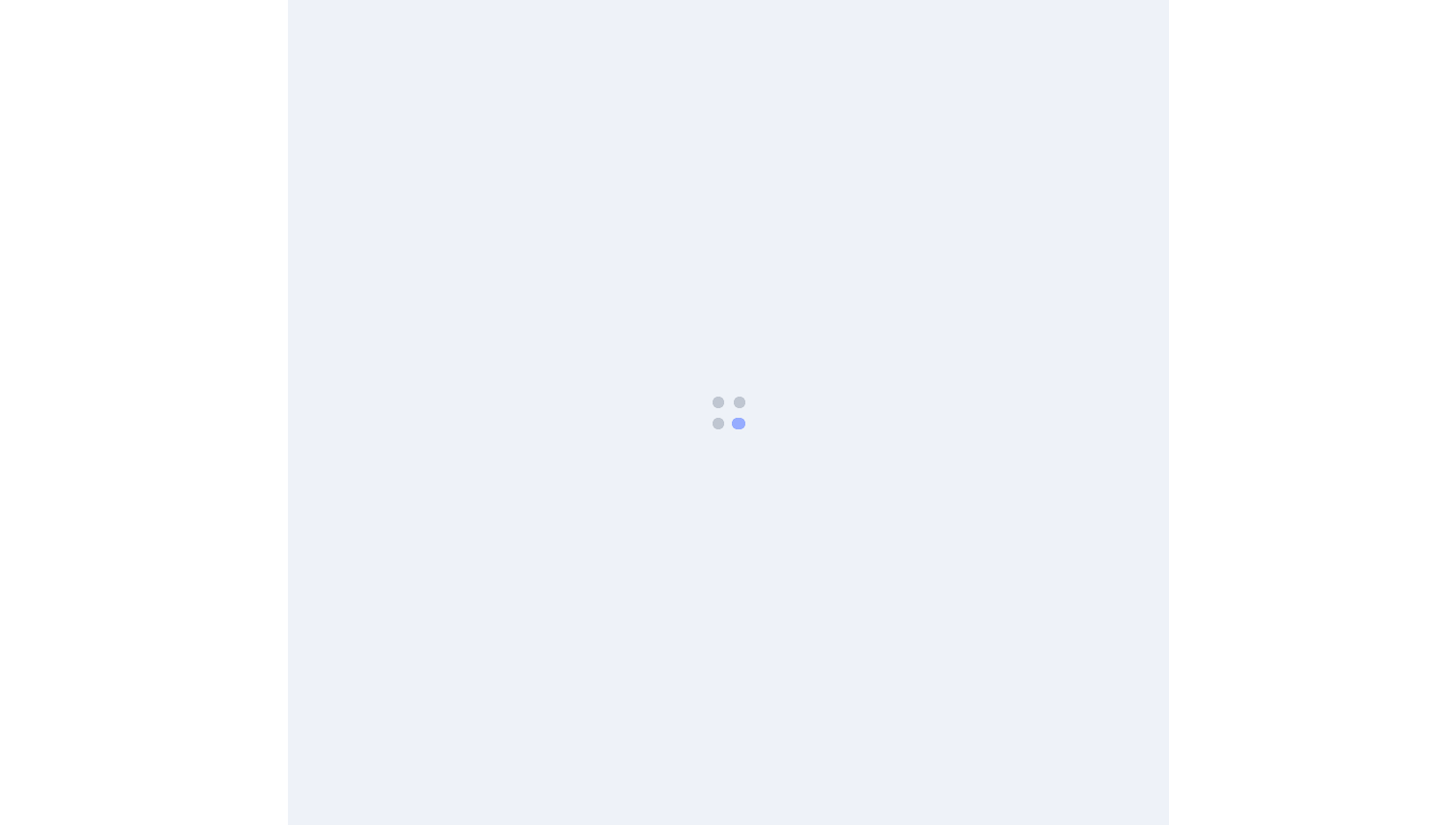 scroll, scrollTop: 0, scrollLeft: 0, axis: both 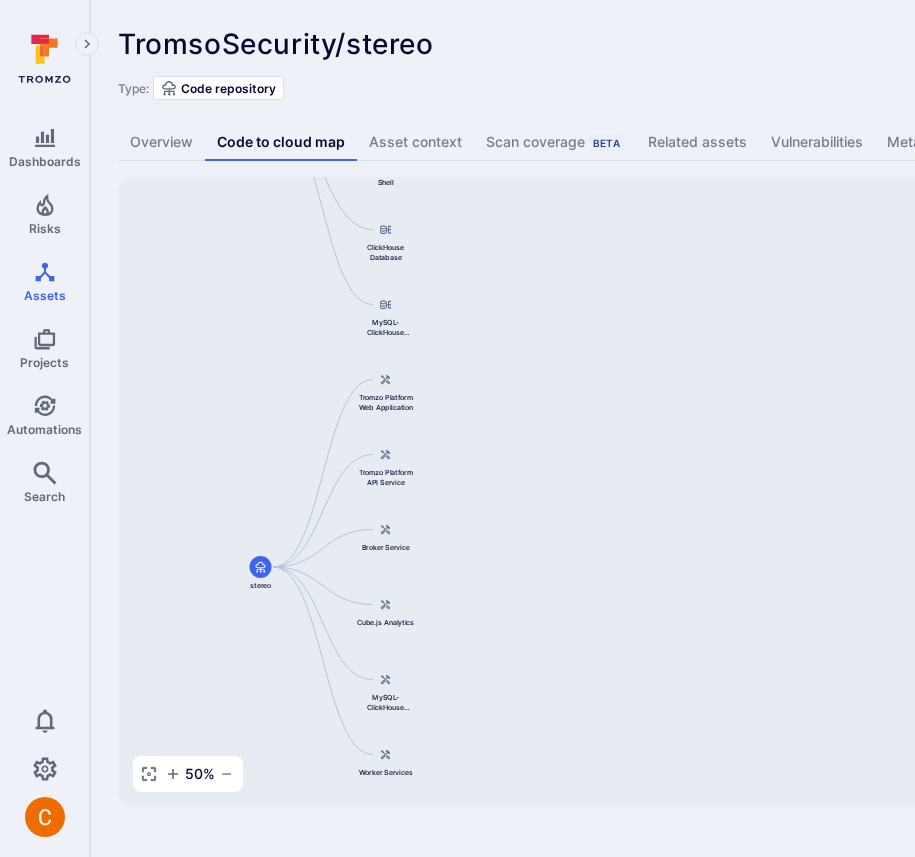 drag, startPoint x: 637, startPoint y: 543, endPoint x: 190, endPoint y: 398, distance: 469.92978 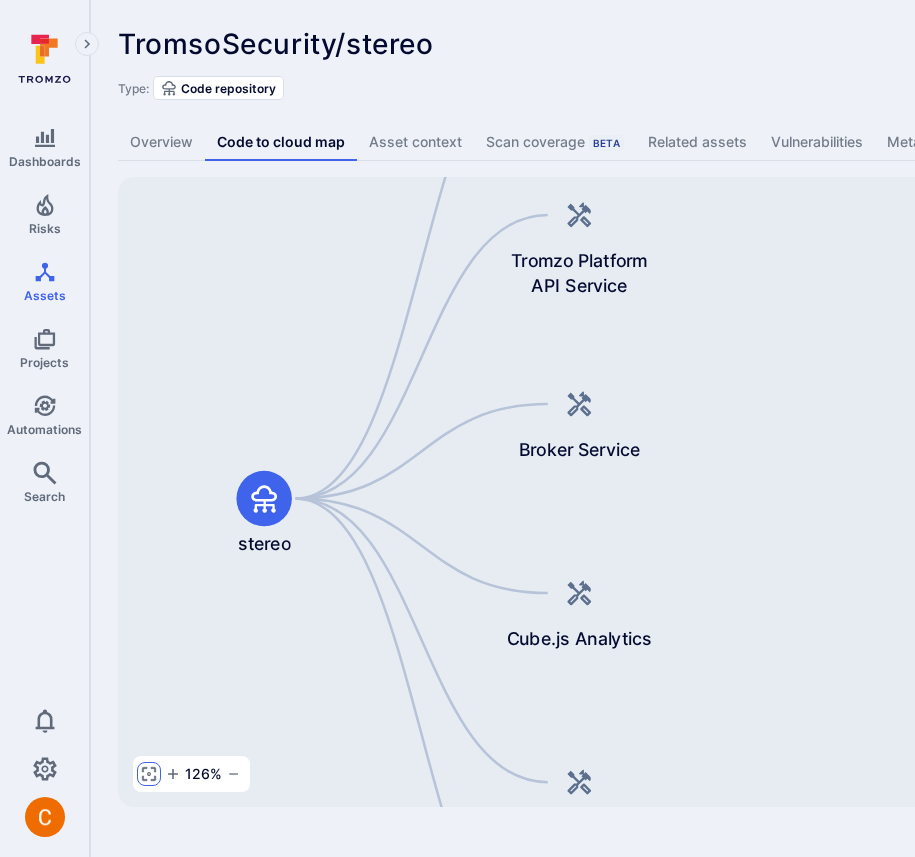 click 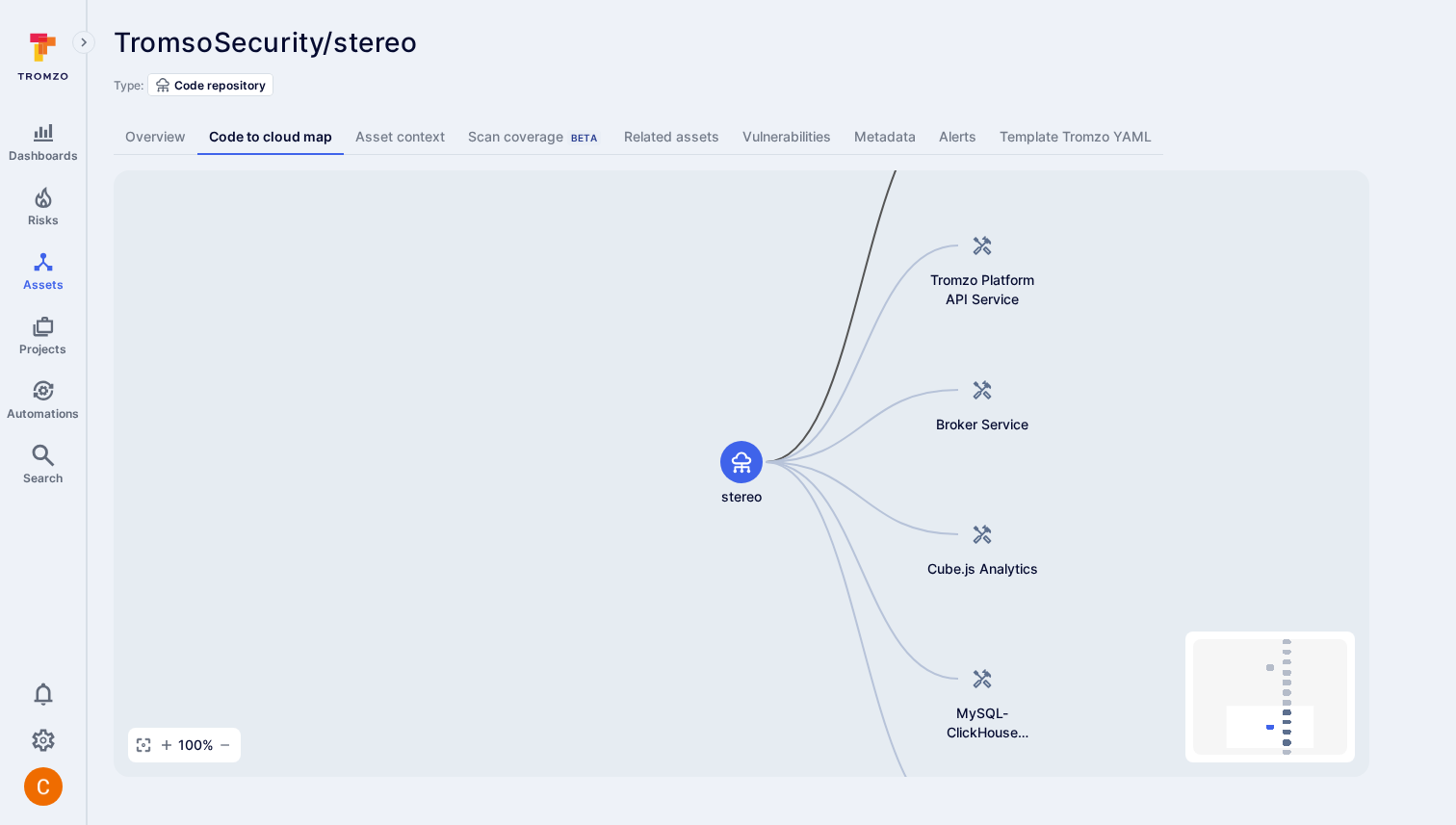 click 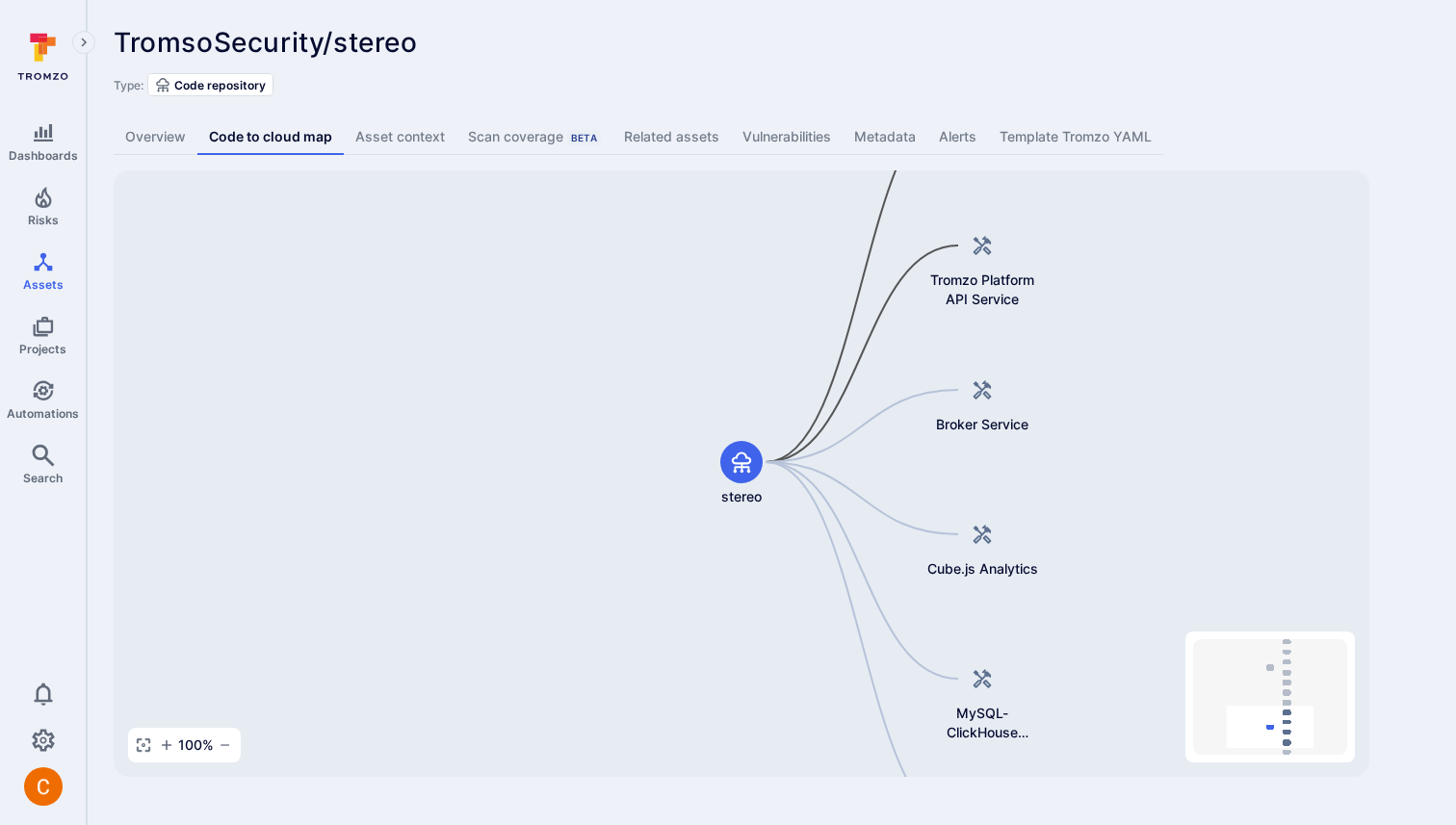 click 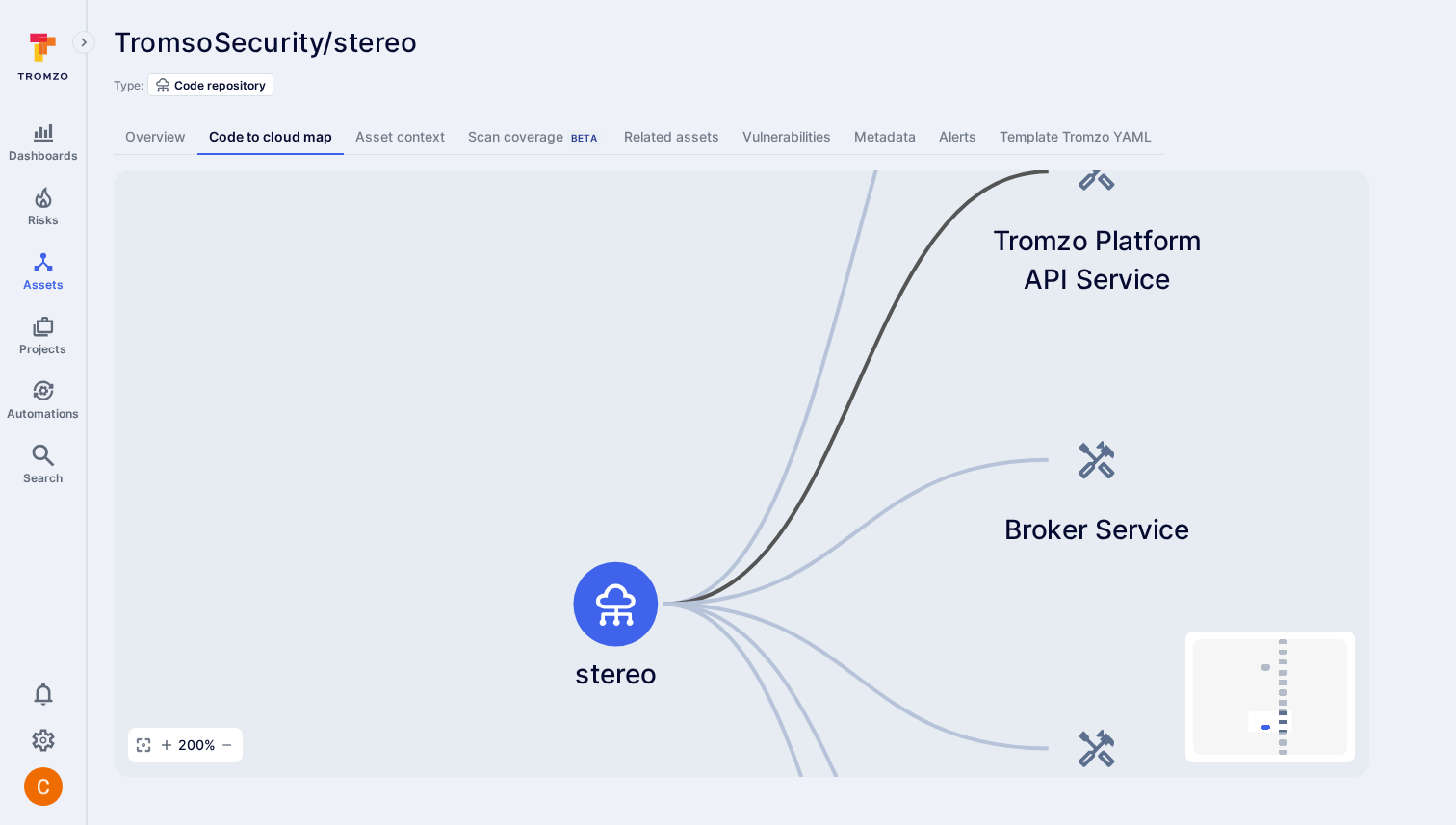 click on "TromsoSecurity/stereo ...   Show  more" at bounding box center (634, 42) 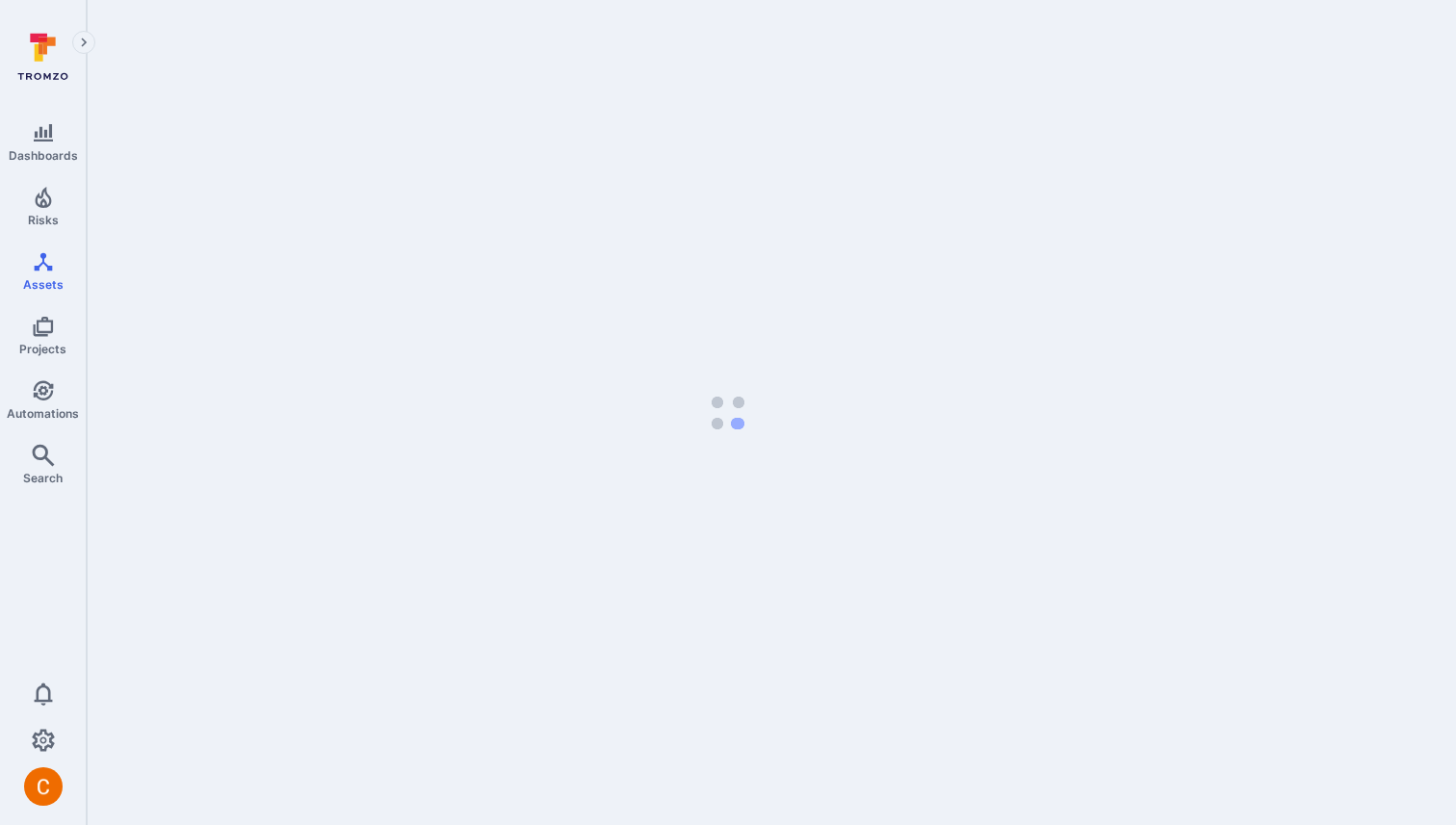 scroll, scrollTop: 0, scrollLeft: 0, axis: both 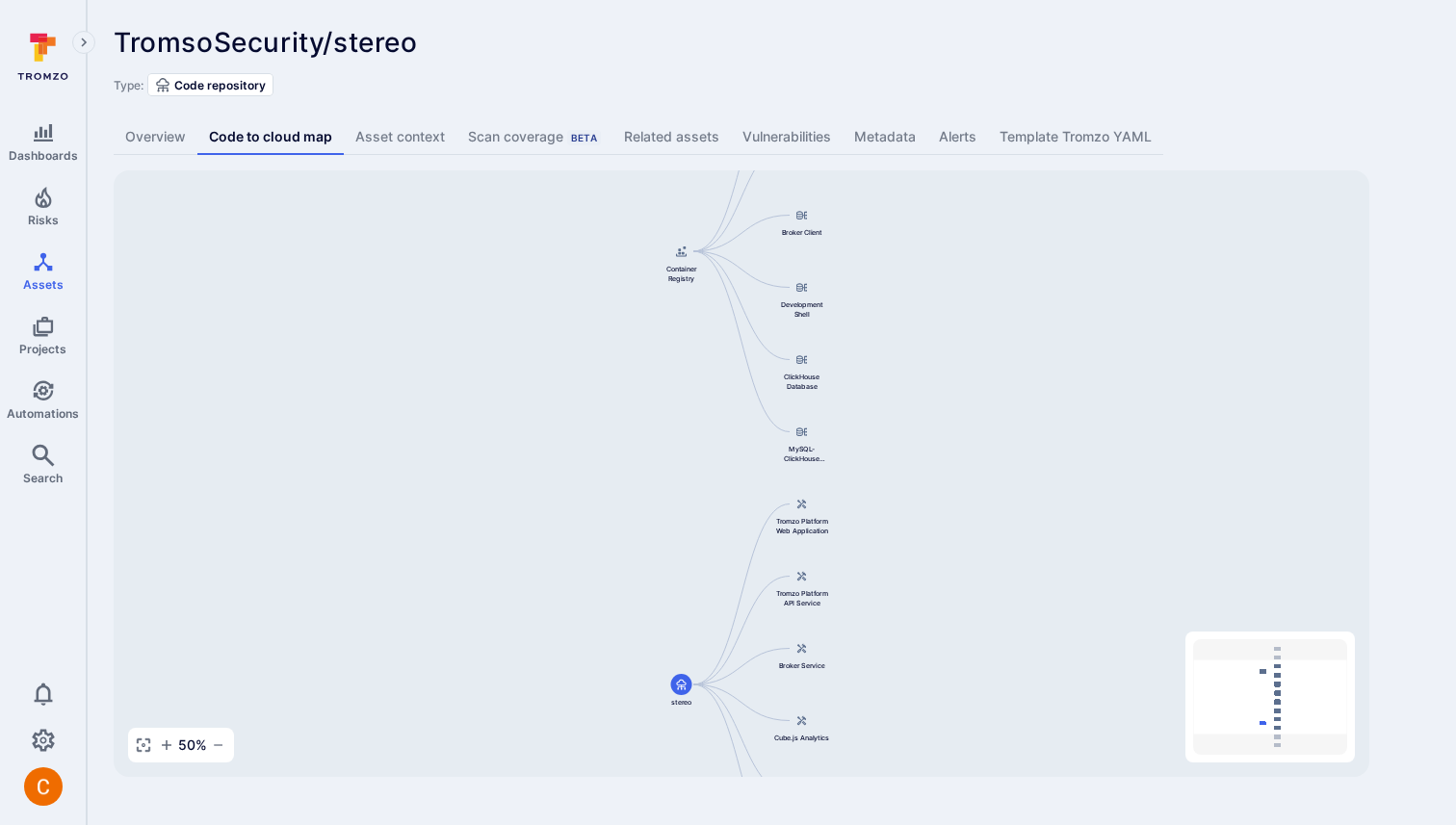 click 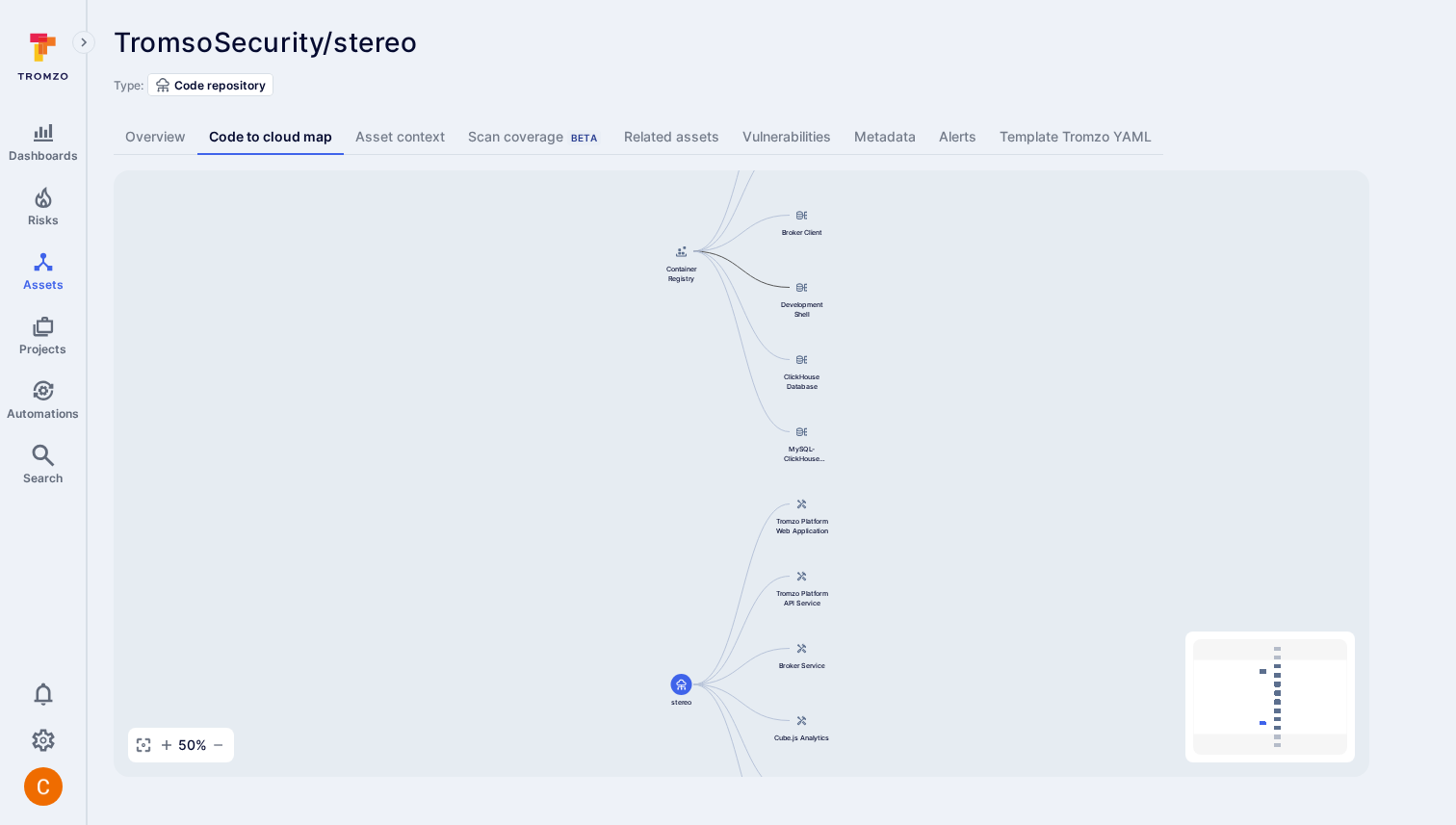click 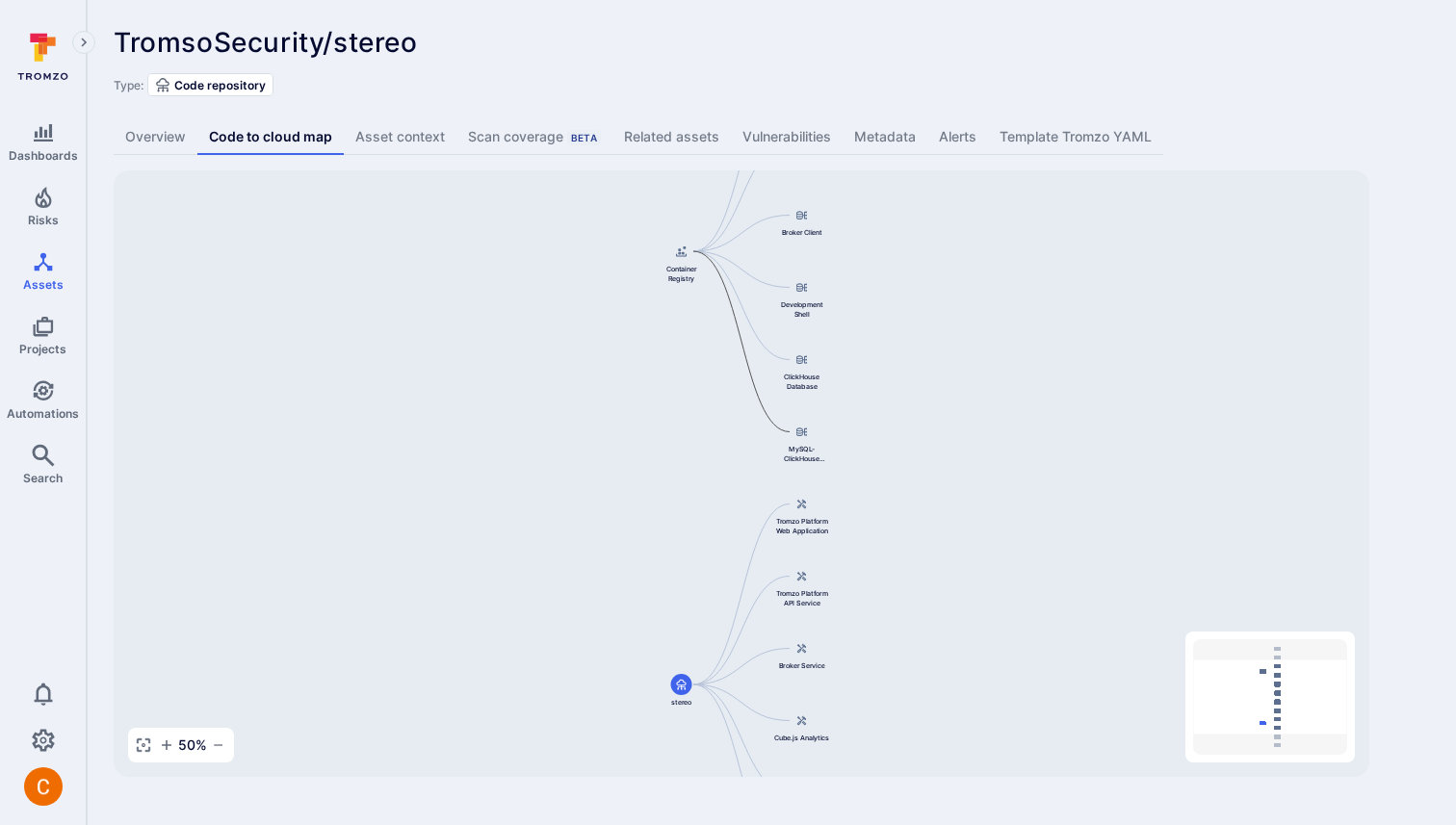 click on "Vulnerabilities" at bounding box center [787, 137] 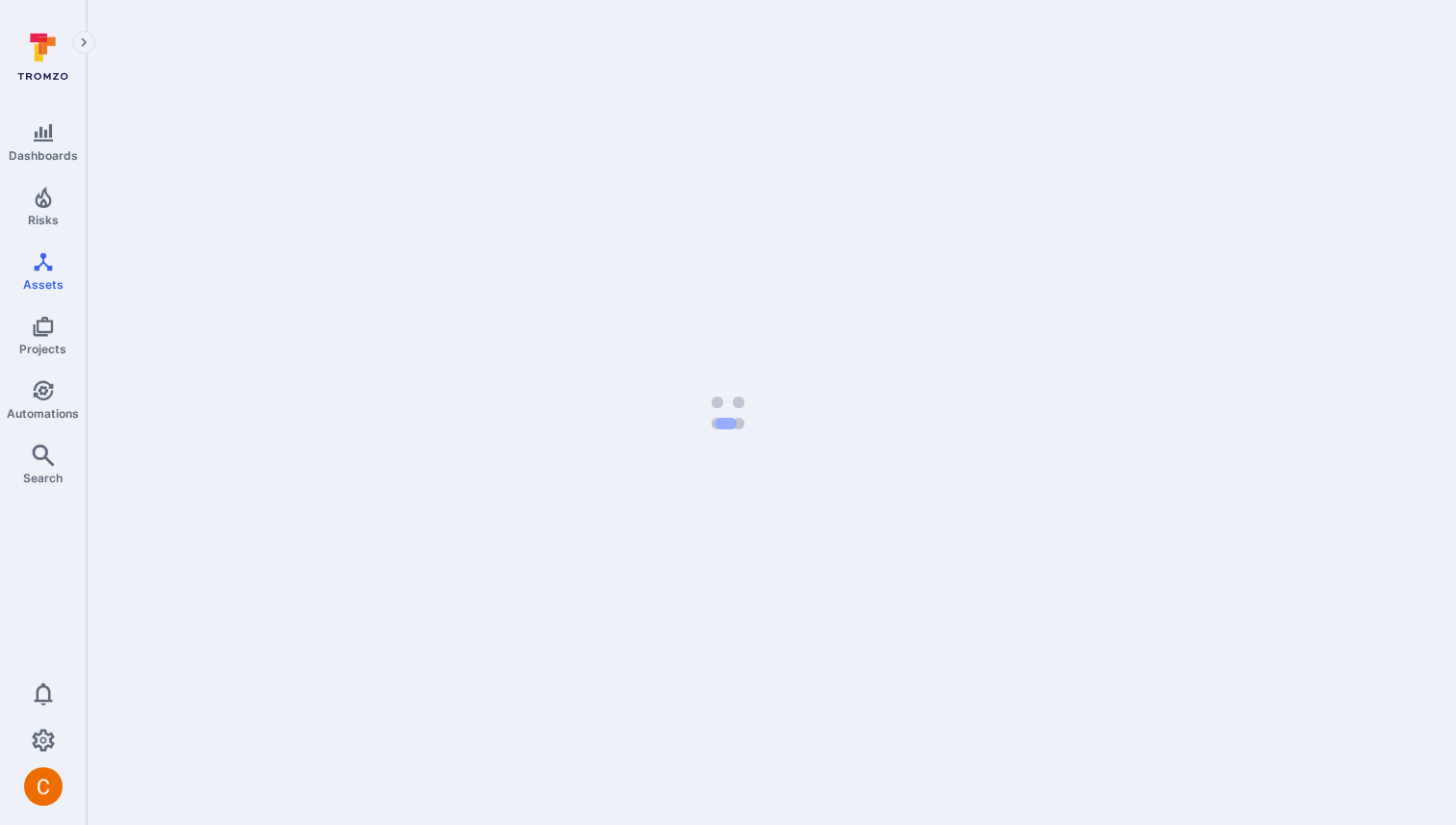scroll, scrollTop: 0, scrollLeft: 0, axis: both 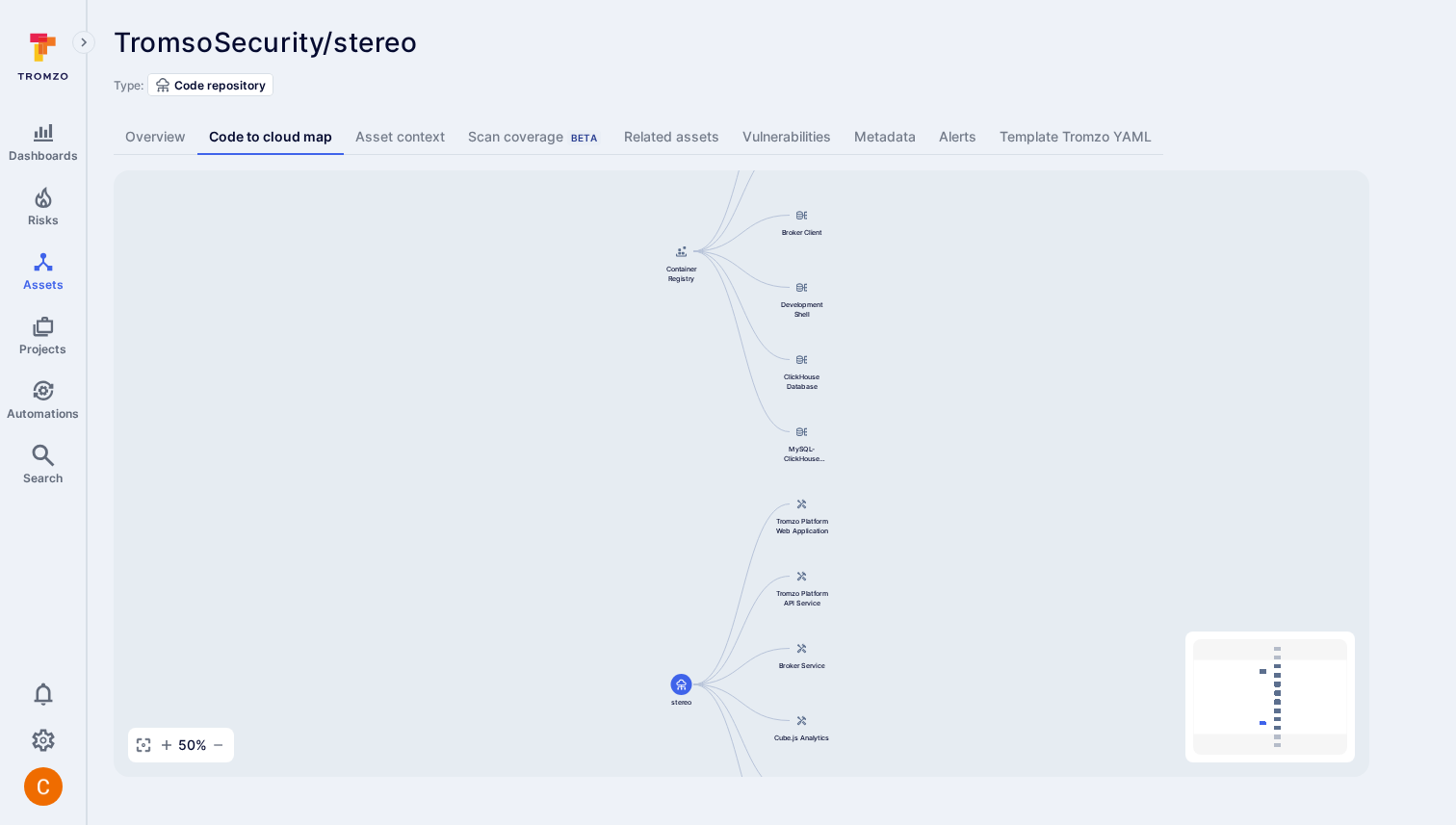 click on "TromsoSecurity/stereo ...   Show  more" at bounding box center (634, 42) 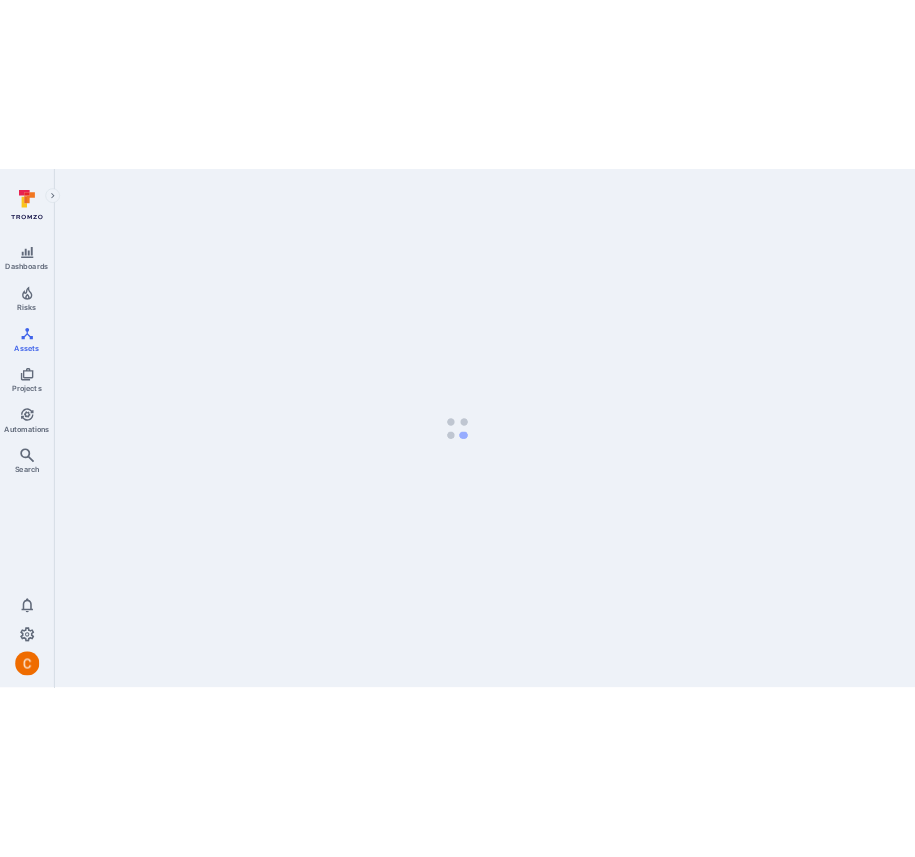 scroll, scrollTop: 0, scrollLeft: 0, axis: both 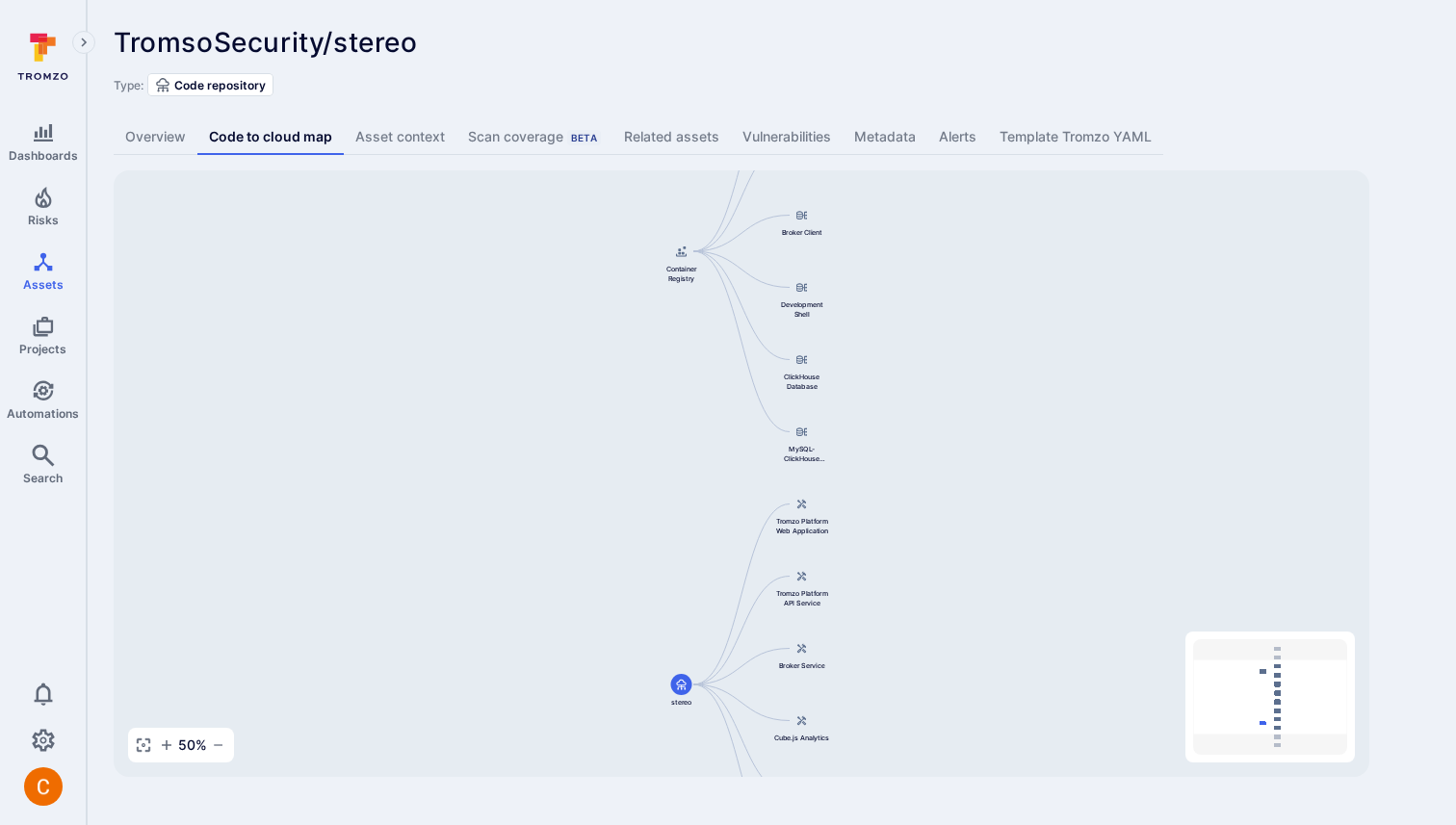 click 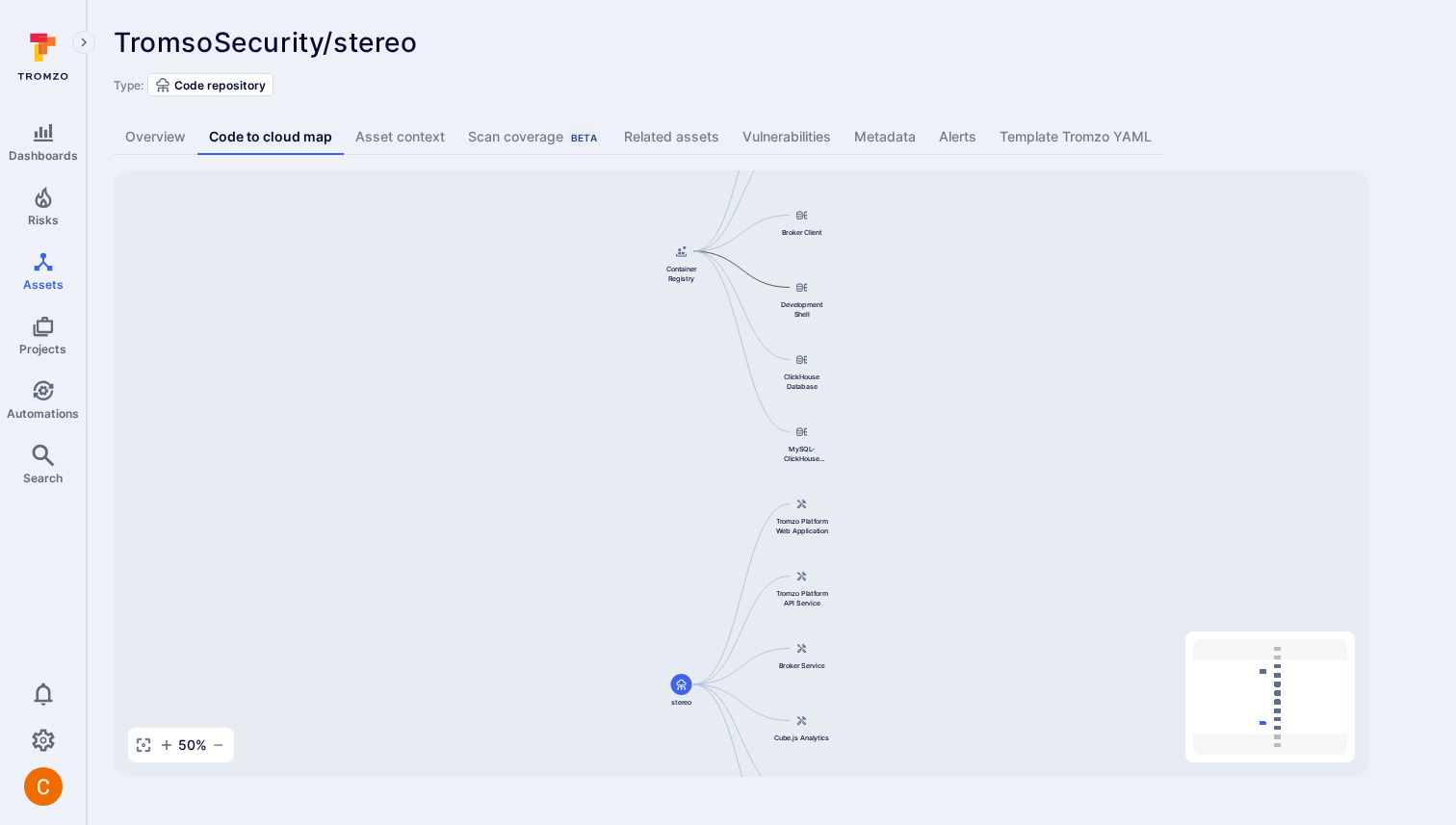 click on "TromsoSecurity/stereo ...   Show  more" at bounding box center [634, 42] 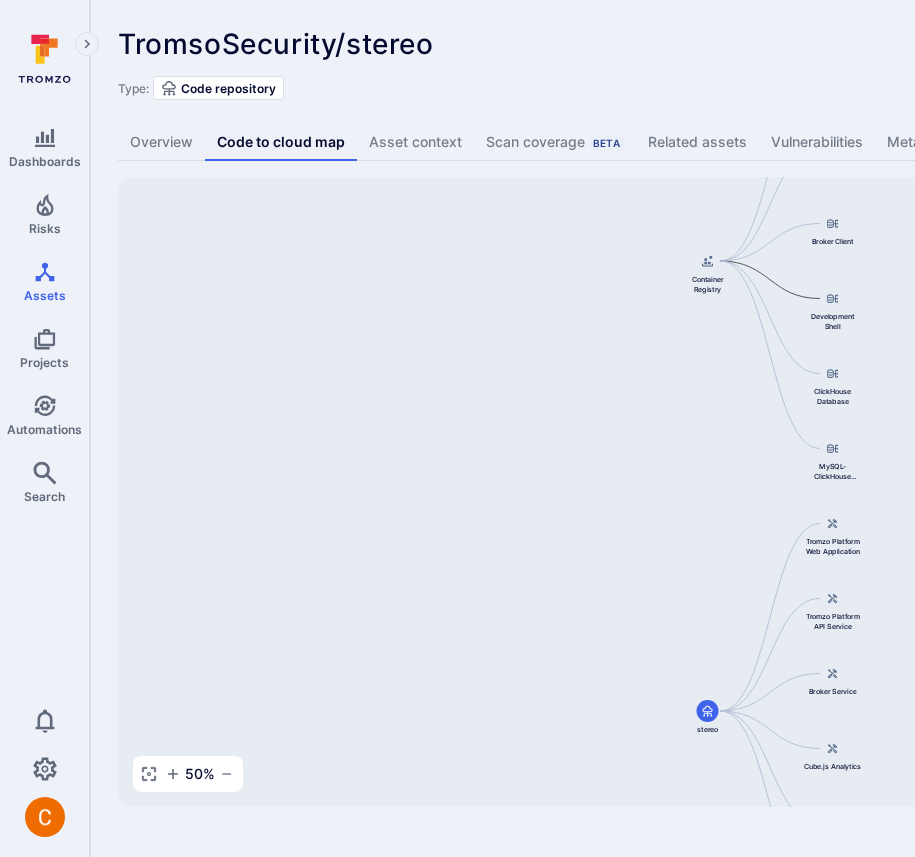 click on "TromsoSecurity/stereo ...   Show  more" at bounding box center (622, 44) 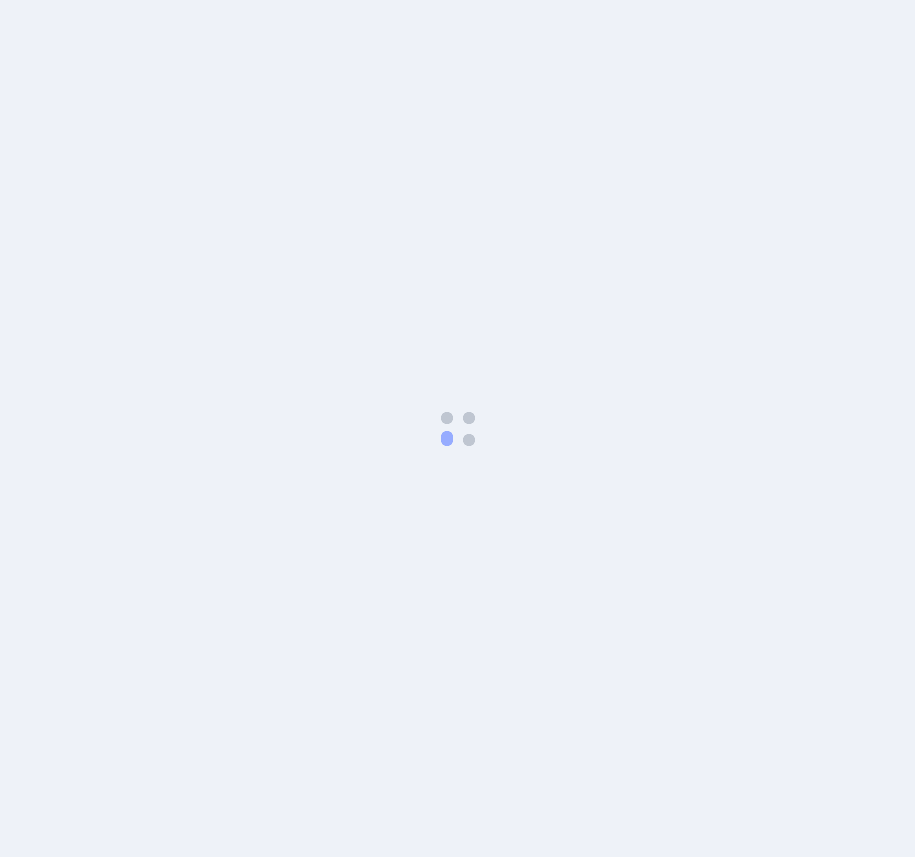 scroll, scrollTop: 0, scrollLeft: 0, axis: both 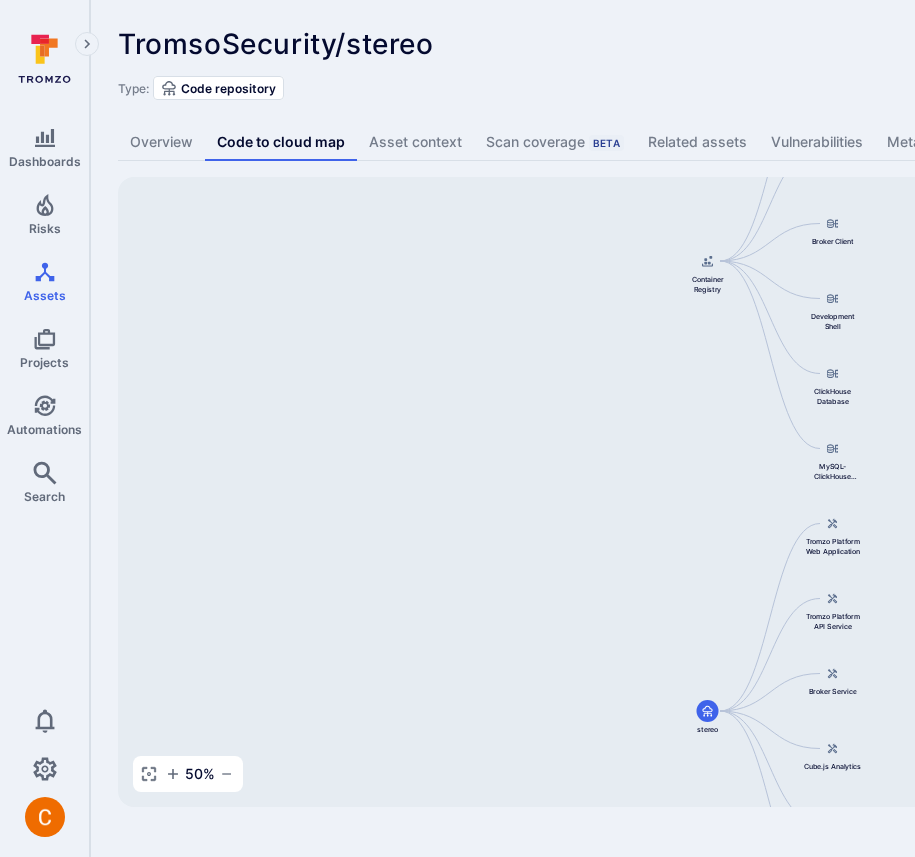 click 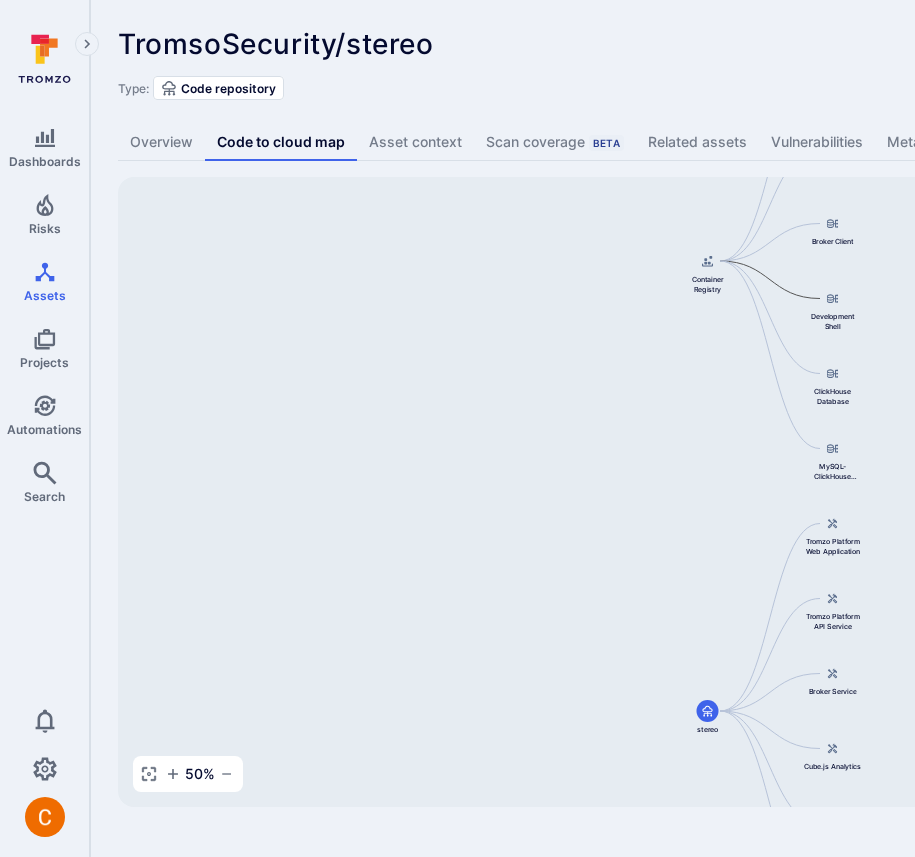 click 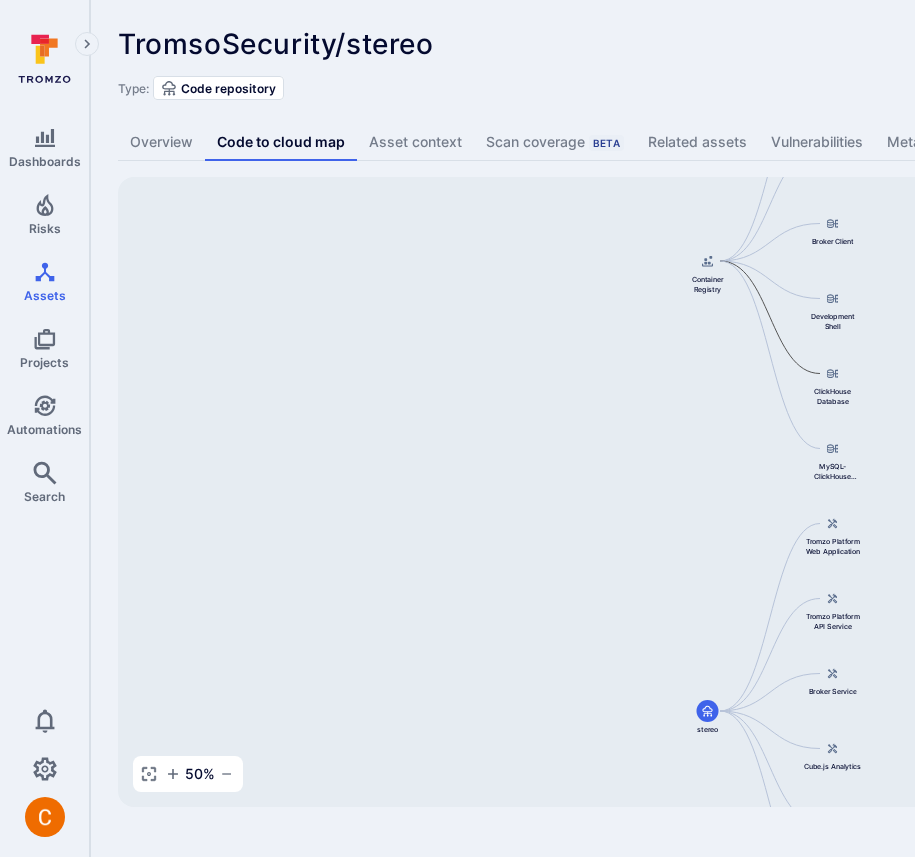 click on "Cube.js Analytics Container Registry Broker Service Broker Client Development Shell ClickHouse Database MySQL-ClickHouse Replicator Tromzo Platform Web Application stereo Tromzo Platform API Service Broker Service Cube.js Analytics MySQL-ClickHouse Replicator Worker Services" at bounding box center (770, 492) 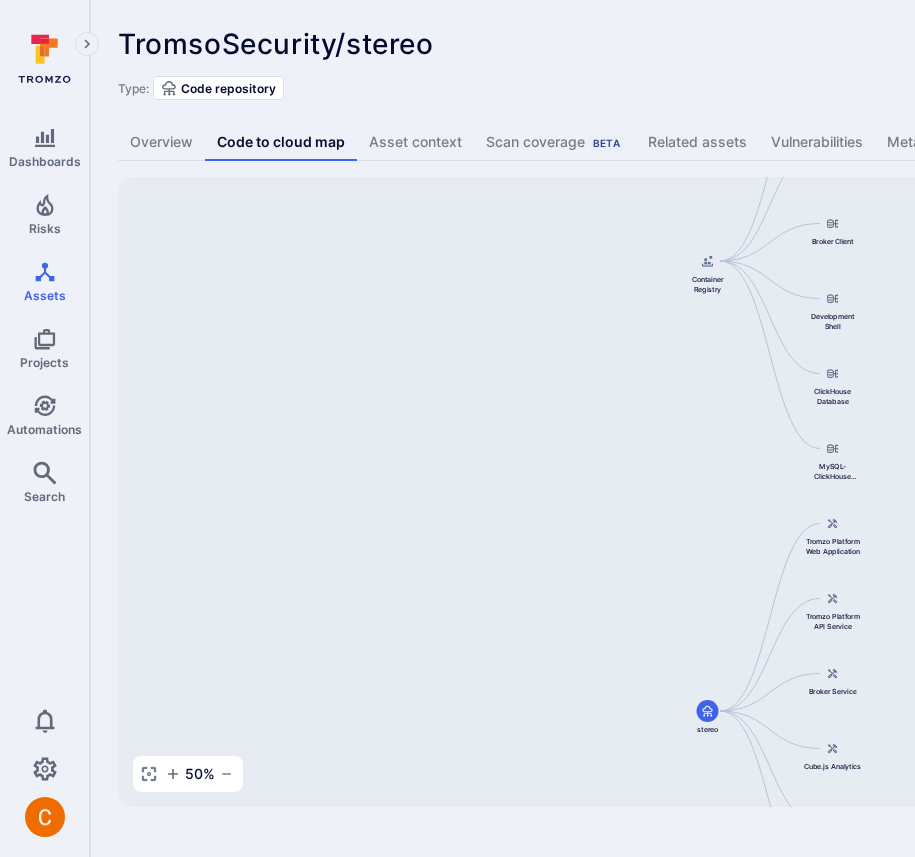 click 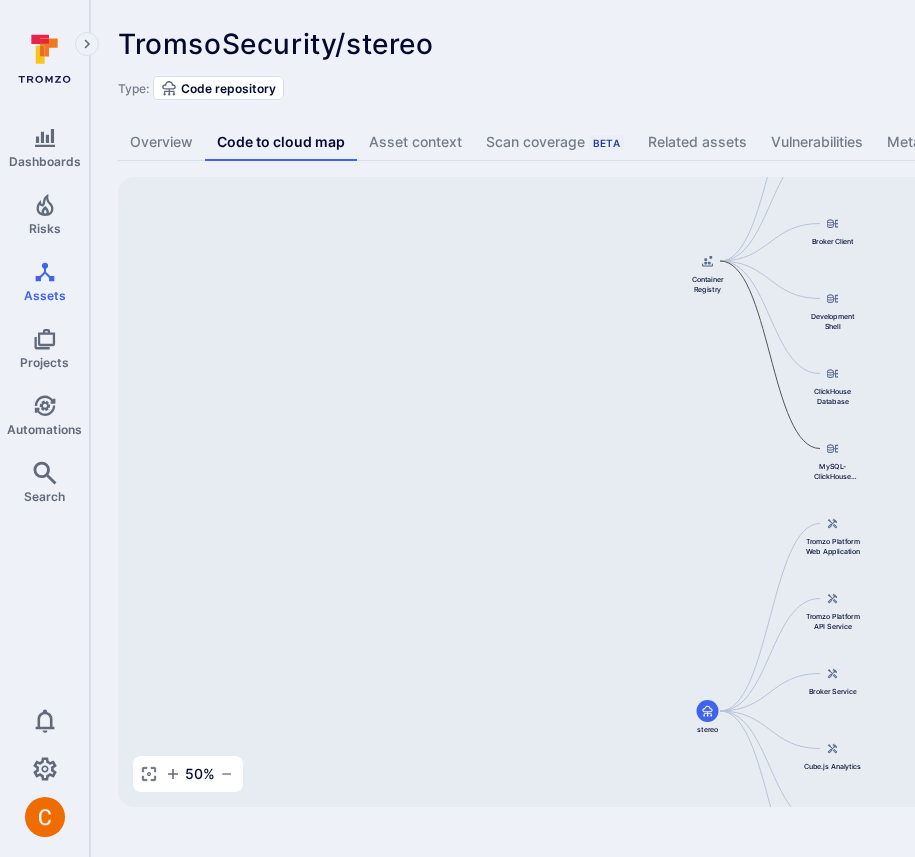 click on "TromsoSecurity/stereo ...   Show  more Type: Code repository" at bounding box center (765, 64) 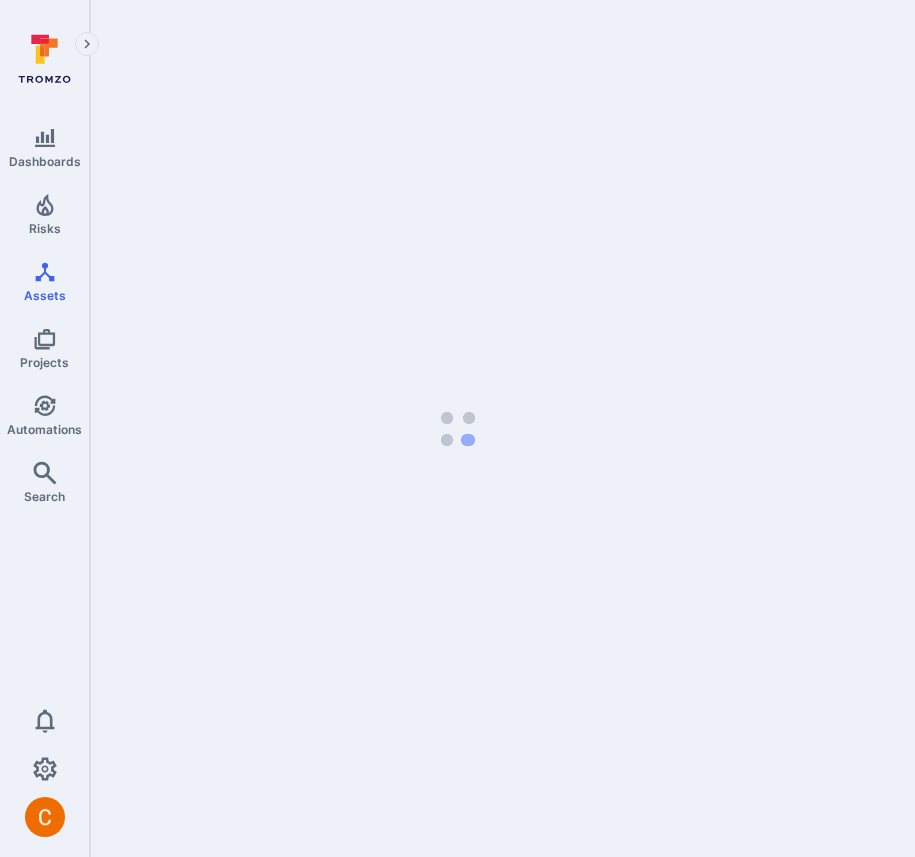 scroll, scrollTop: 0, scrollLeft: 0, axis: both 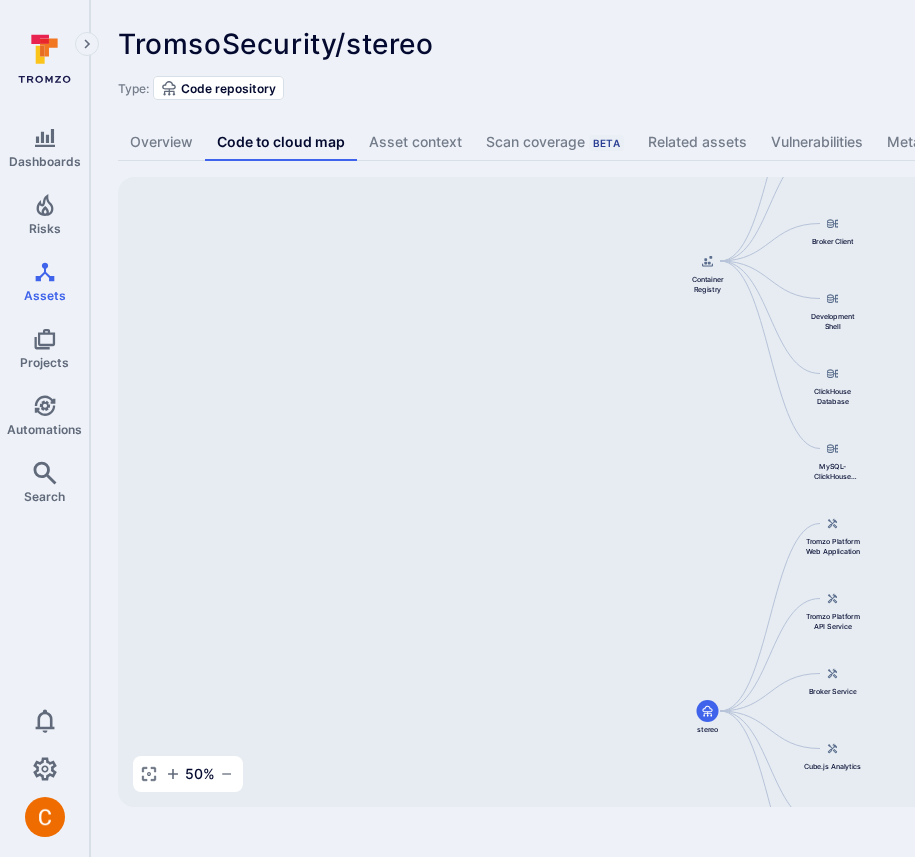 click on "Cube.js Analytics Container Registry Broker Service Broker Client Development Shell ClickHouse Database MySQL-ClickHouse Replicator Tromzo Platform Web Application stereo Tromzo Platform API Service Broker Service Cube.js Analytics MySQL-ClickHouse Replicator Worker Services" at bounding box center [770, 492] 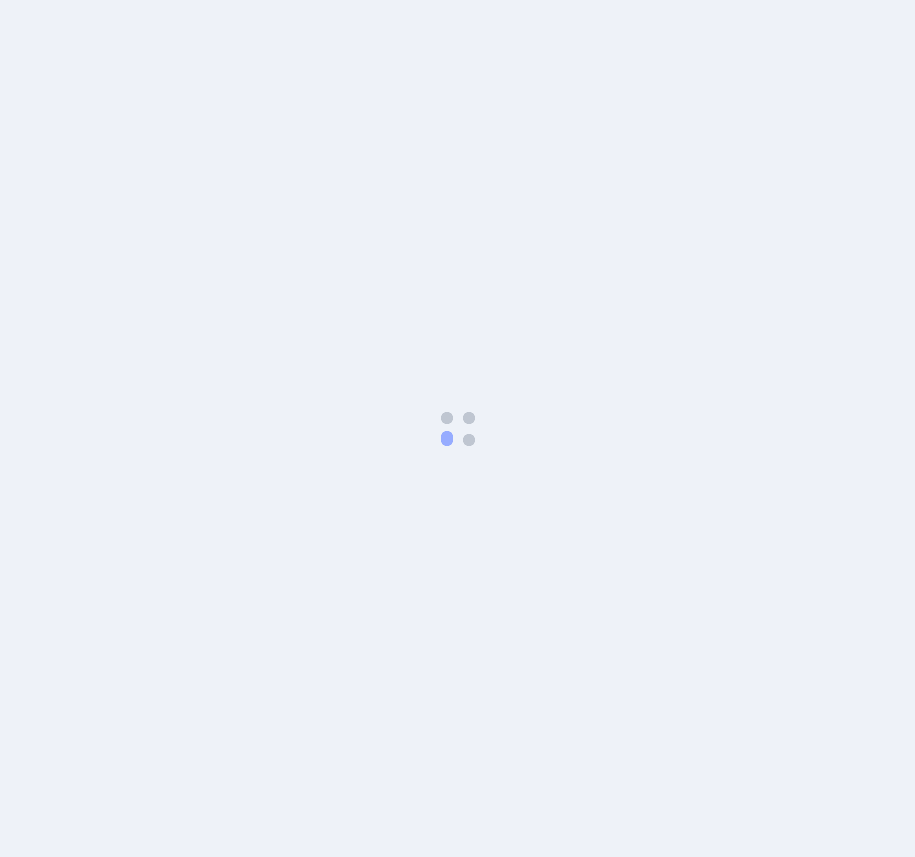 scroll, scrollTop: 0, scrollLeft: 0, axis: both 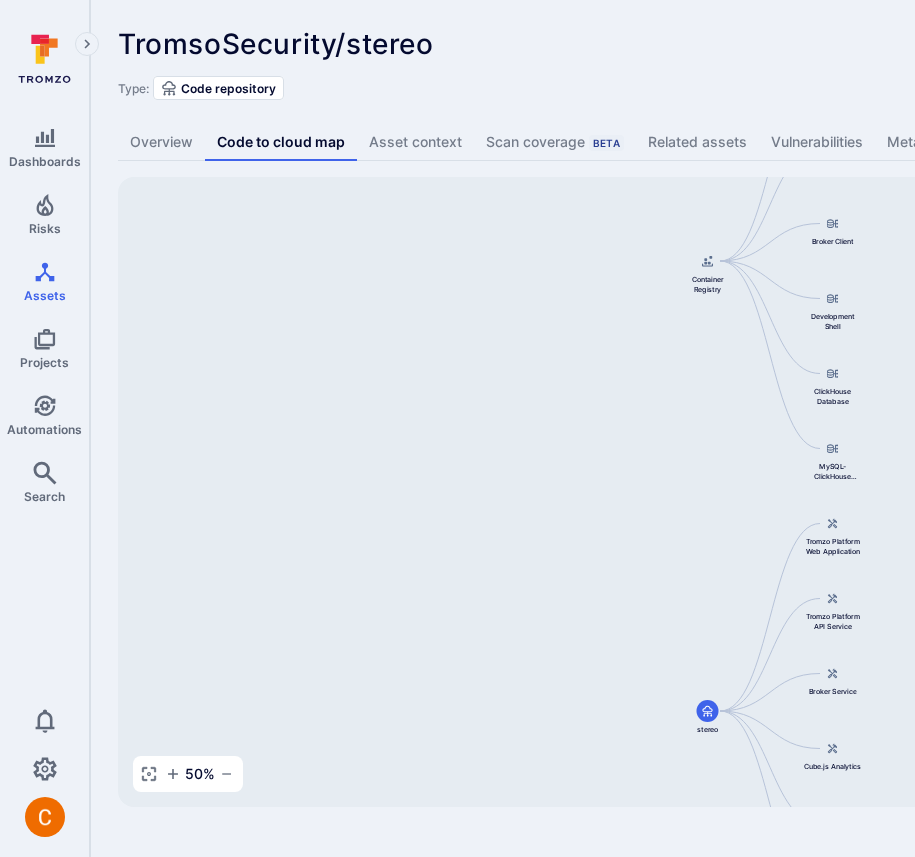 click 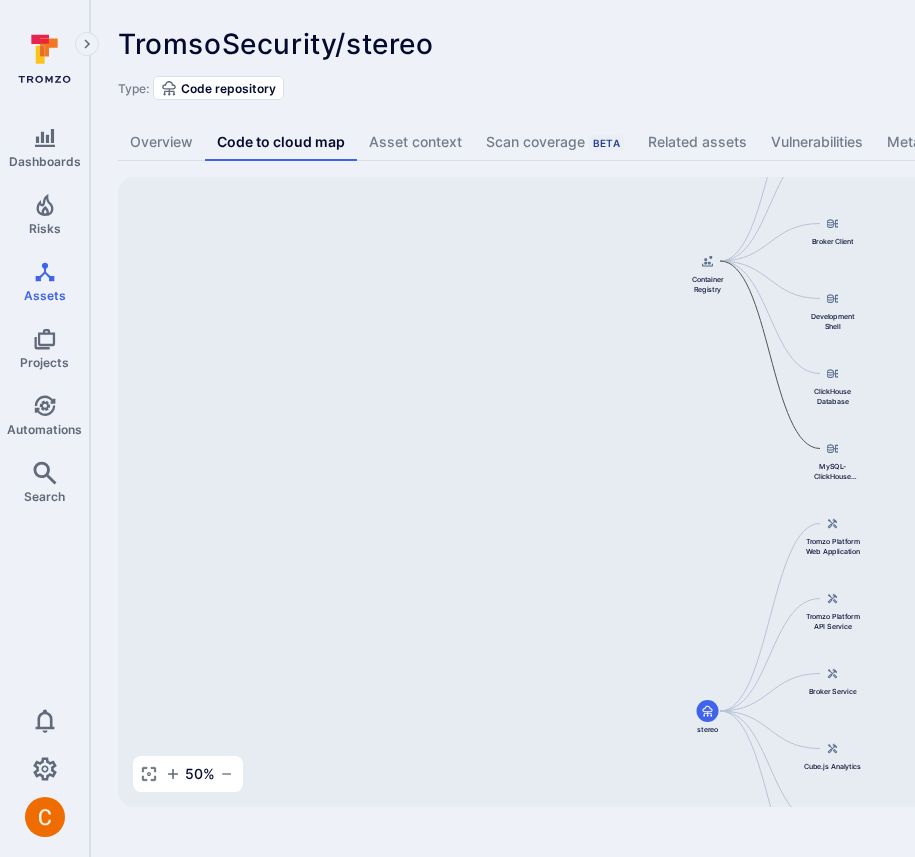 click on "Cube.js Analytics Container Registry Broker Service Broker Client Development Shell ClickHouse Database MySQL-ClickHouse Replicator Tromzo Platform Web Application stereo Tromzo Platform API Service Broker Service Cube.js Analytics MySQL-ClickHouse Replicator Worker Services" at bounding box center (770, 492) 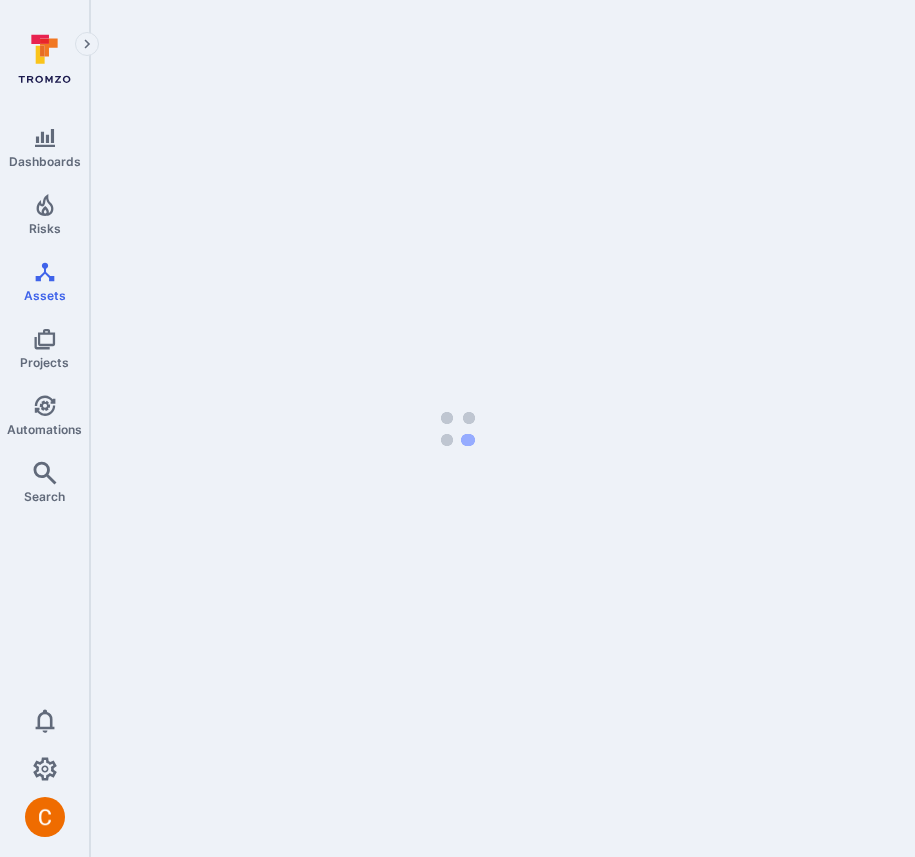 scroll, scrollTop: 0, scrollLeft: 0, axis: both 